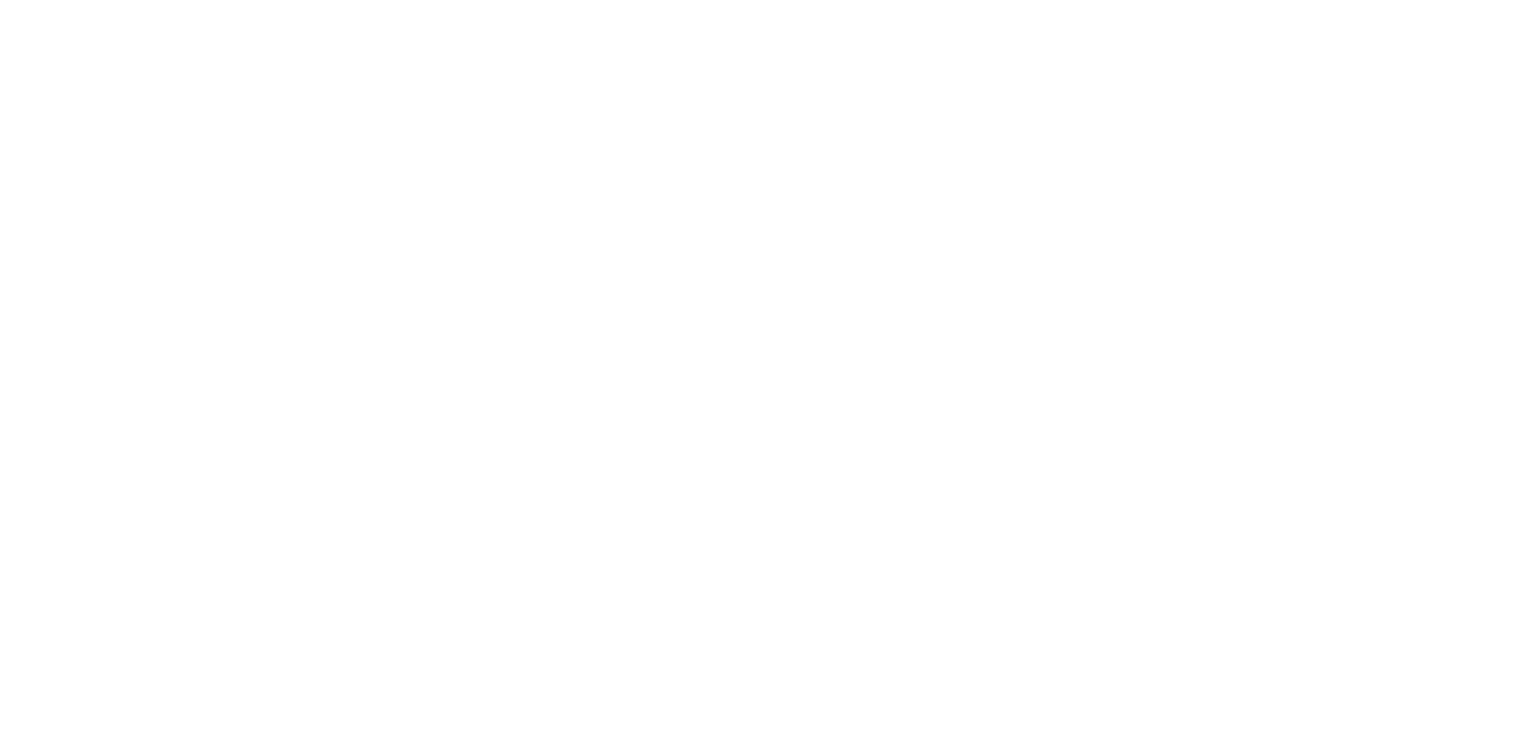 scroll, scrollTop: 0, scrollLeft: 0, axis: both 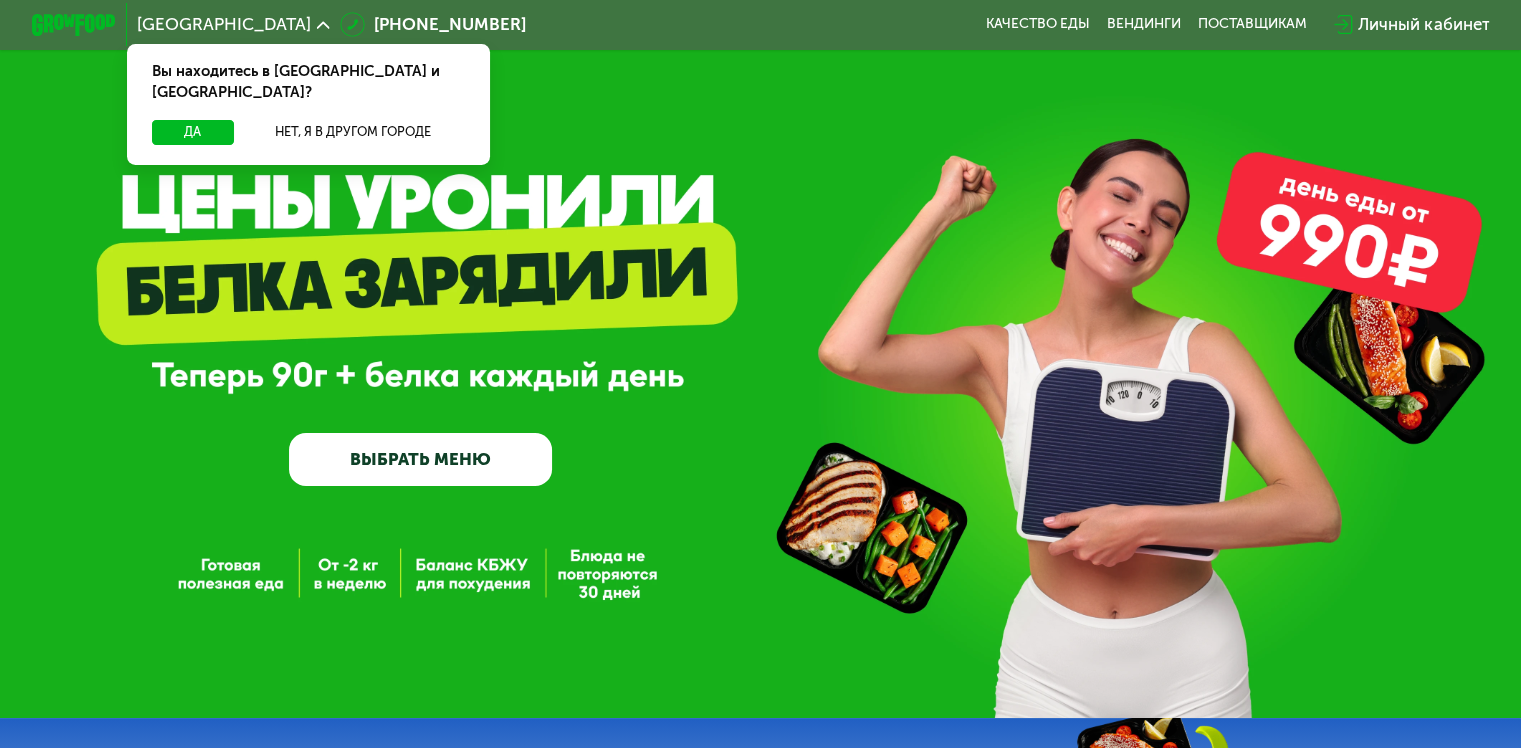 click on "ВЫБРАТЬ МЕНЮ" at bounding box center (420, 459) 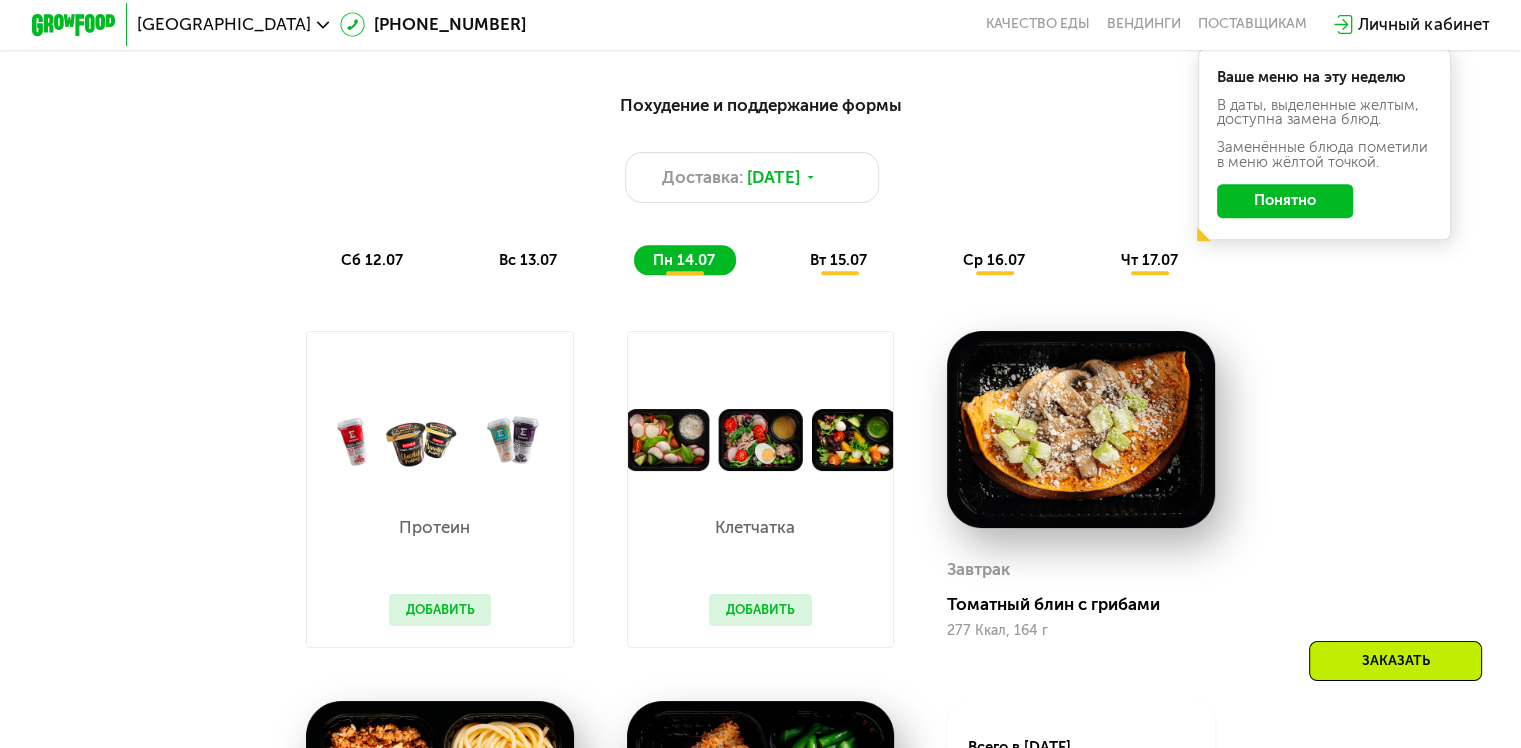scroll, scrollTop: 800, scrollLeft: 0, axis: vertical 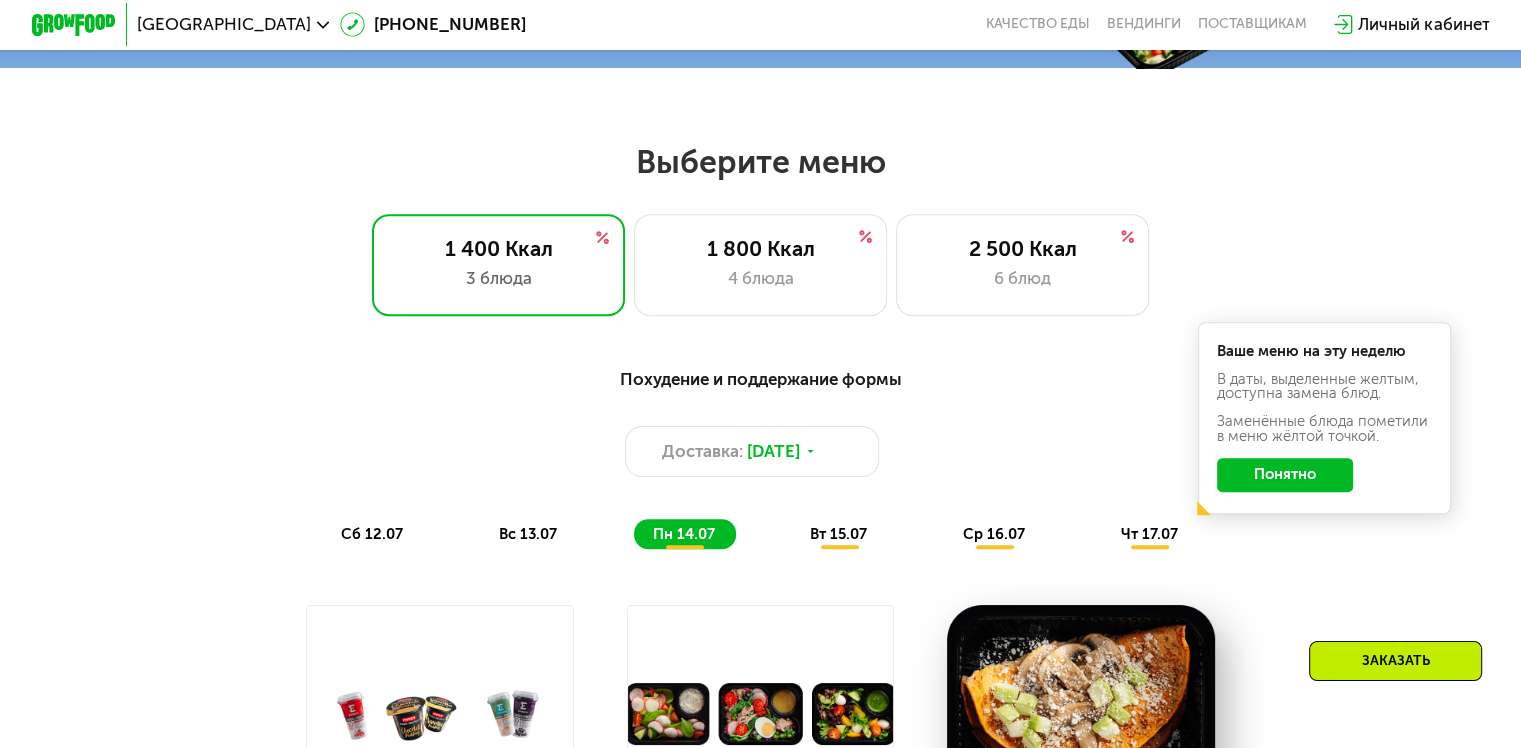 click on "Понятно" 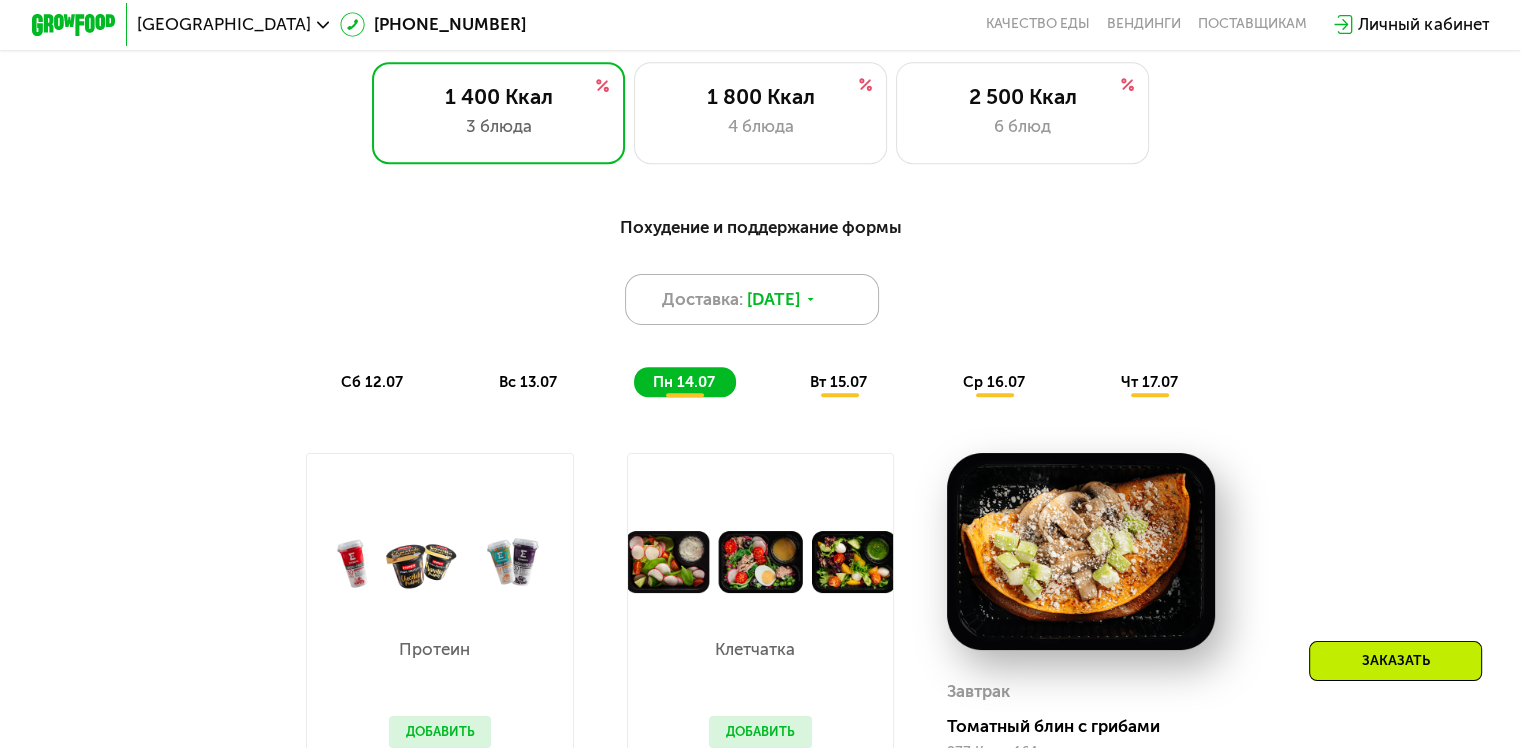 scroll, scrollTop: 900, scrollLeft: 0, axis: vertical 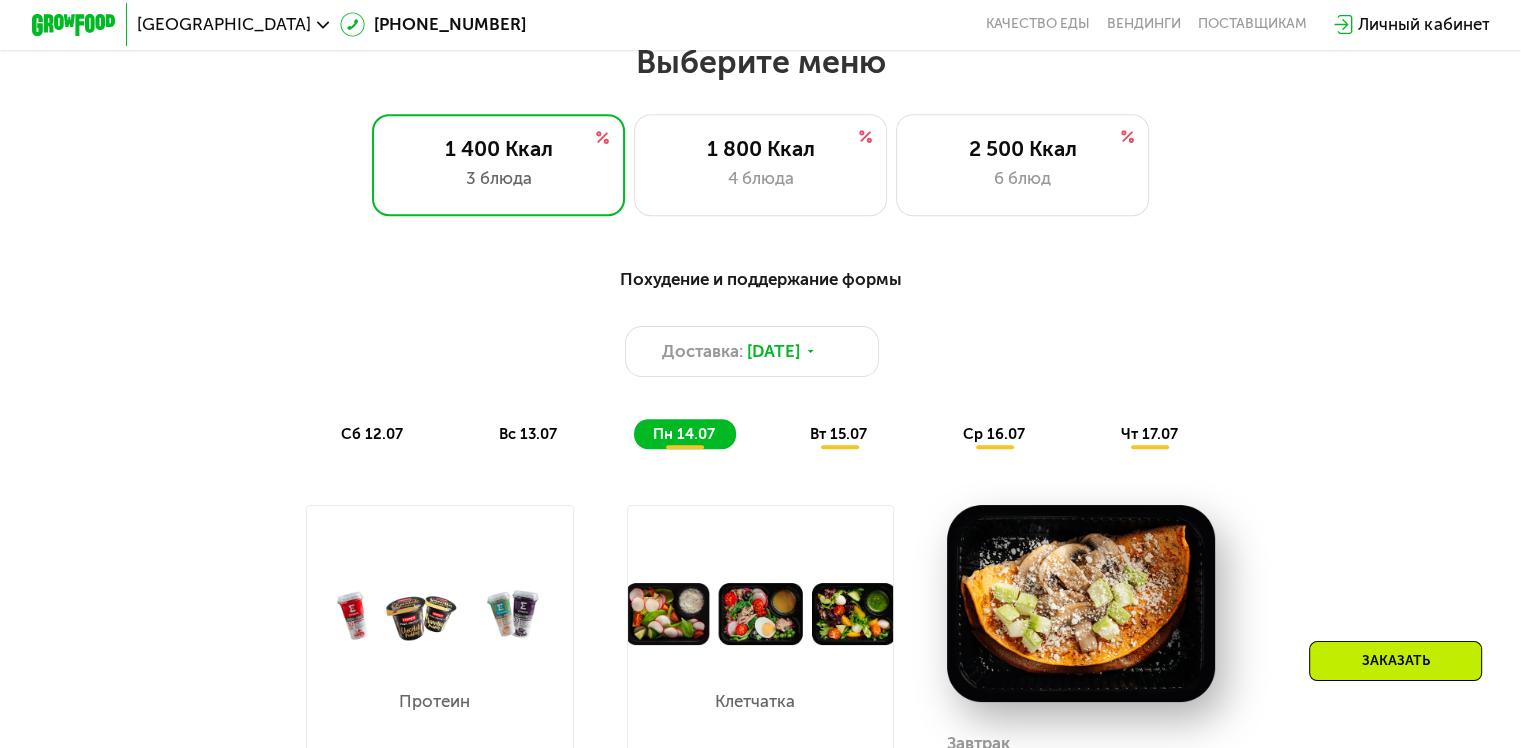 click on "вт 15.07" at bounding box center [838, 434] 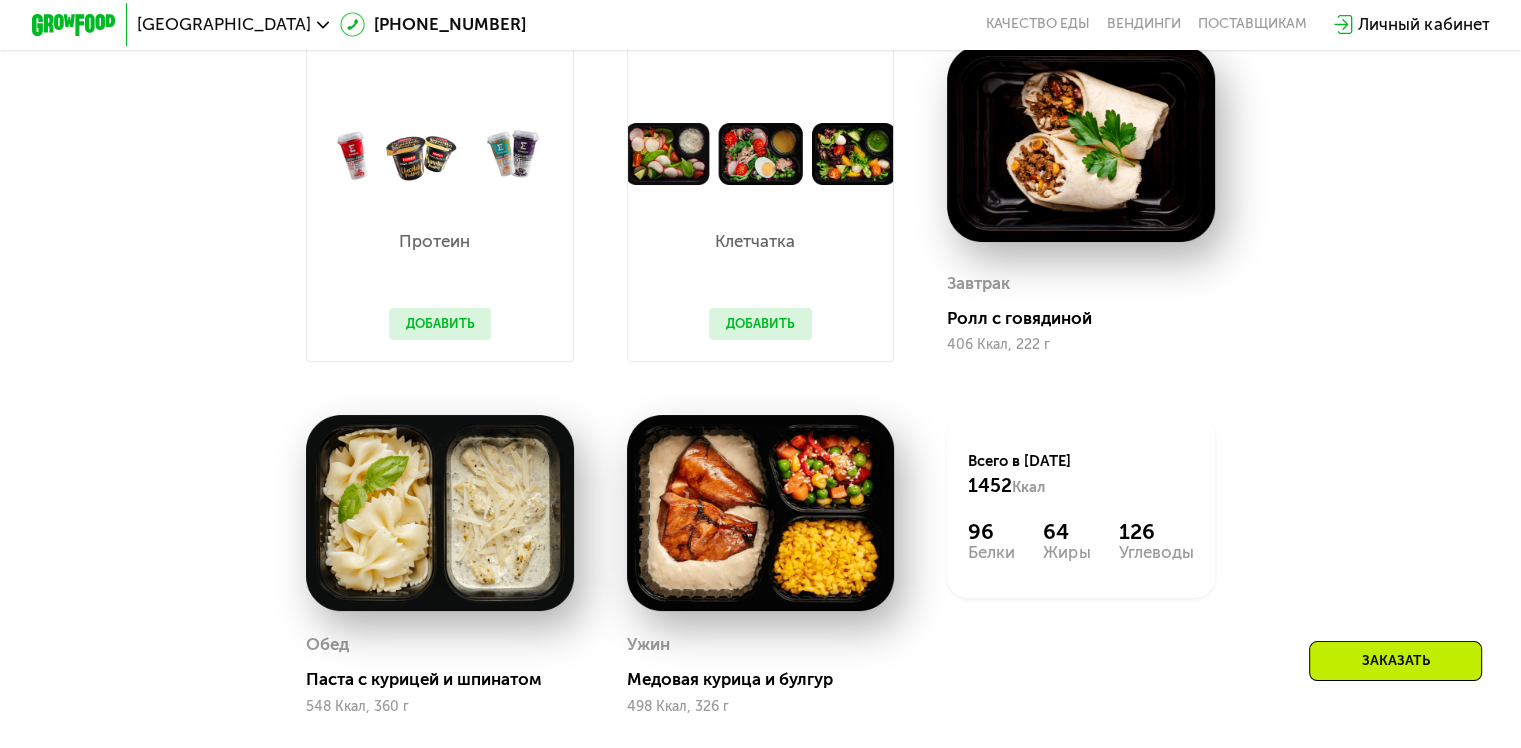 scroll, scrollTop: 1200, scrollLeft: 0, axis: vertical 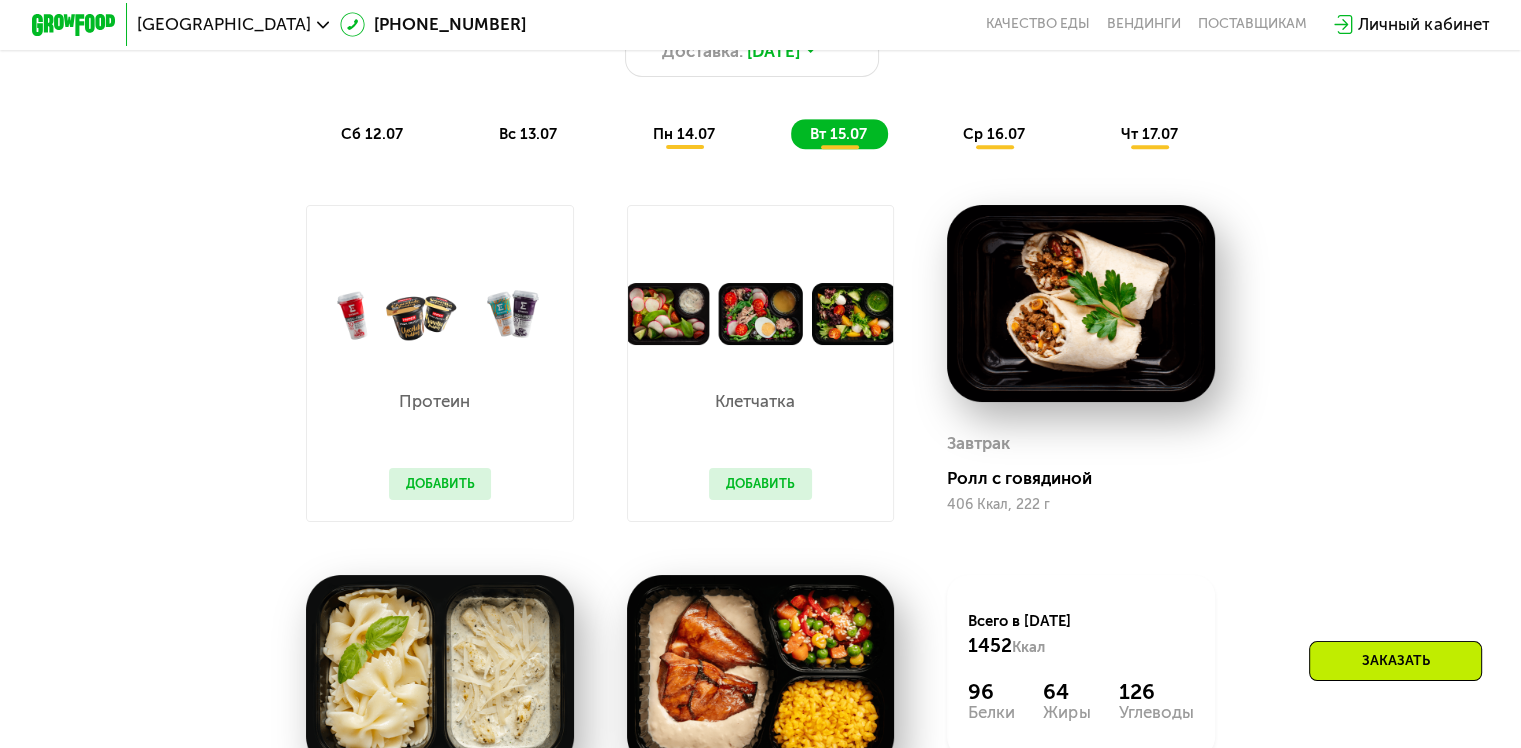 click on "ср 16.07" at bounding box center (994, 134) 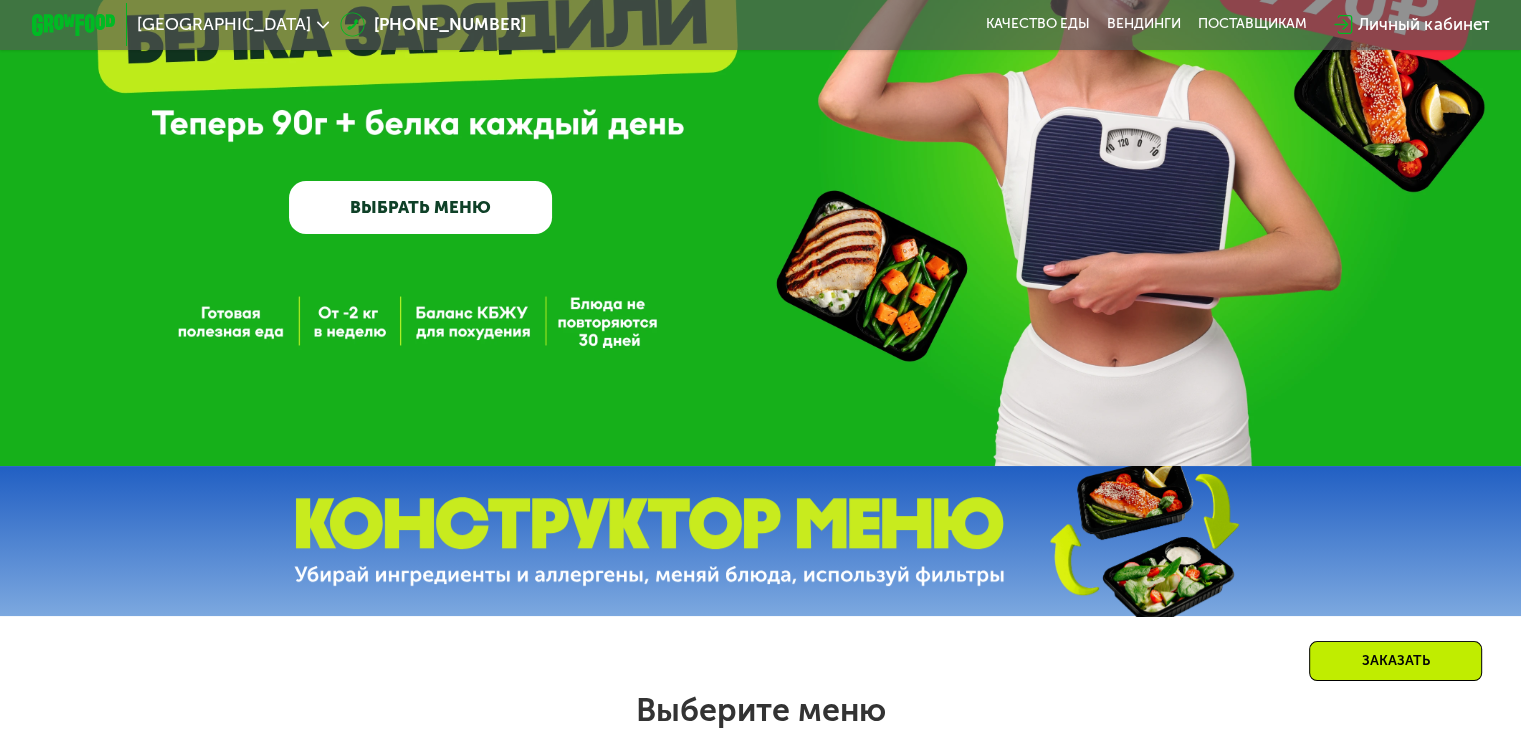 scroll, scrollTop: 200, scrollLeft: 0, axis: vertical 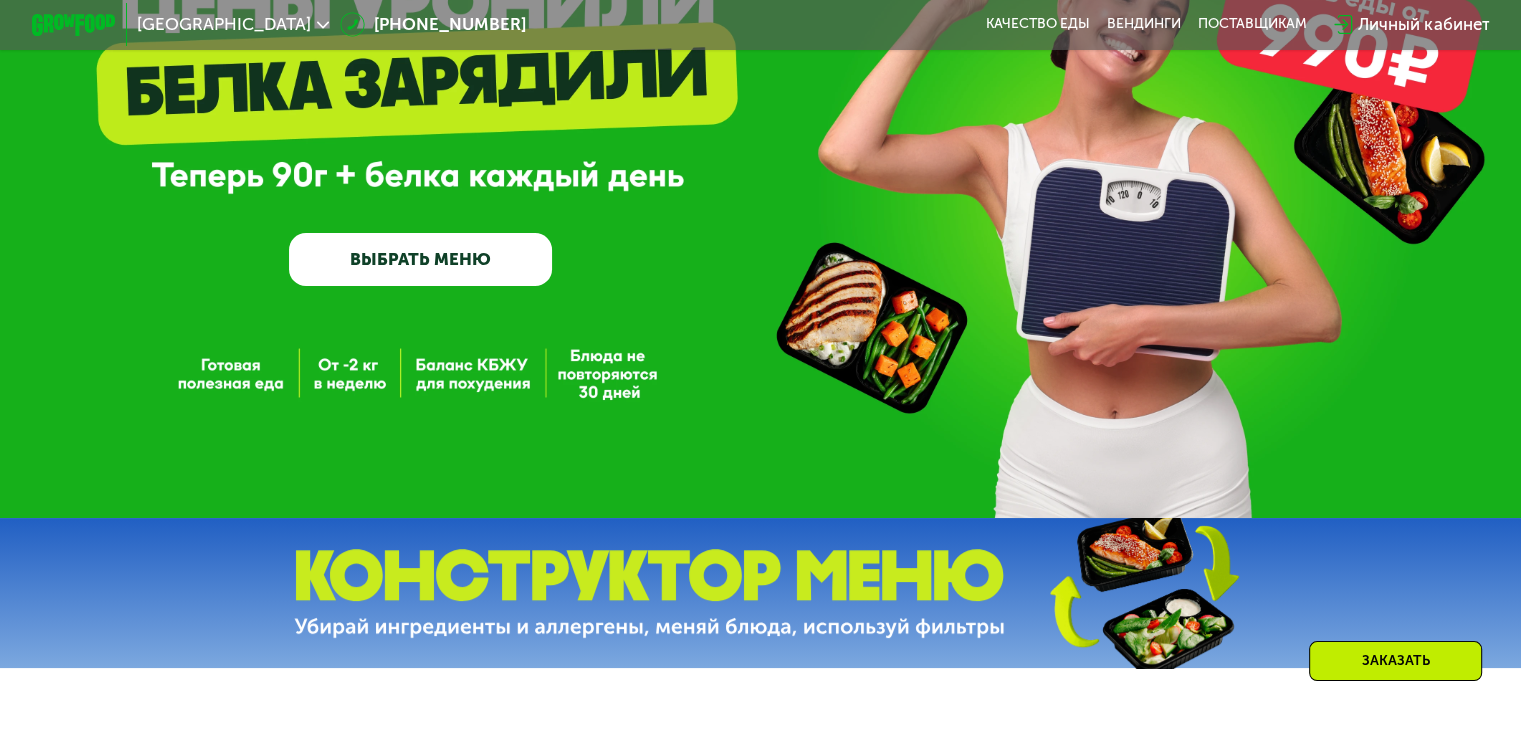 click on "ВЫБРАТЬ МЕНЮ" at bounding box center (420, 259) 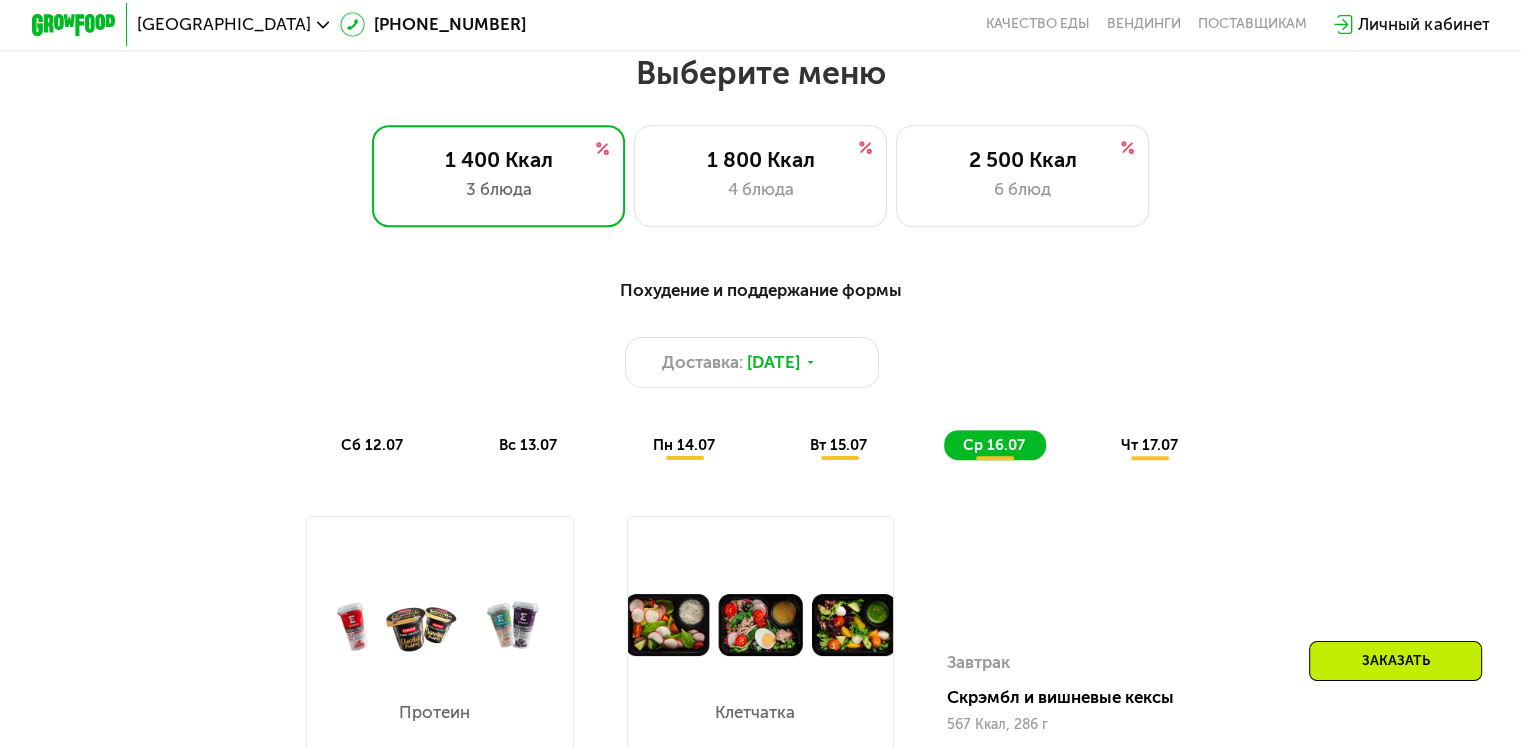 scroll, scrollTop: 900, scrollLeft: 0, axis: vertical 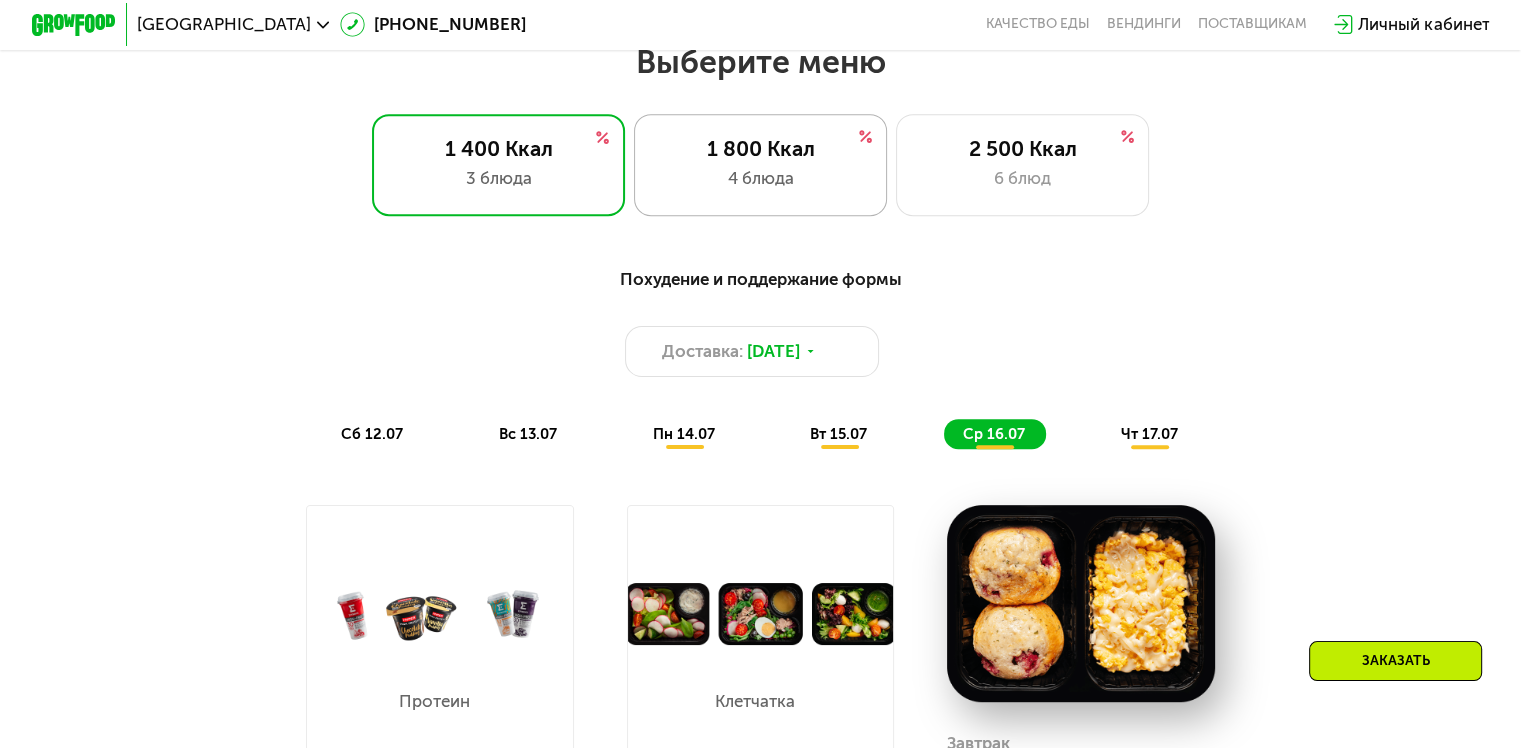click on "1 800 Ккал" at bounding box center [760, 148] 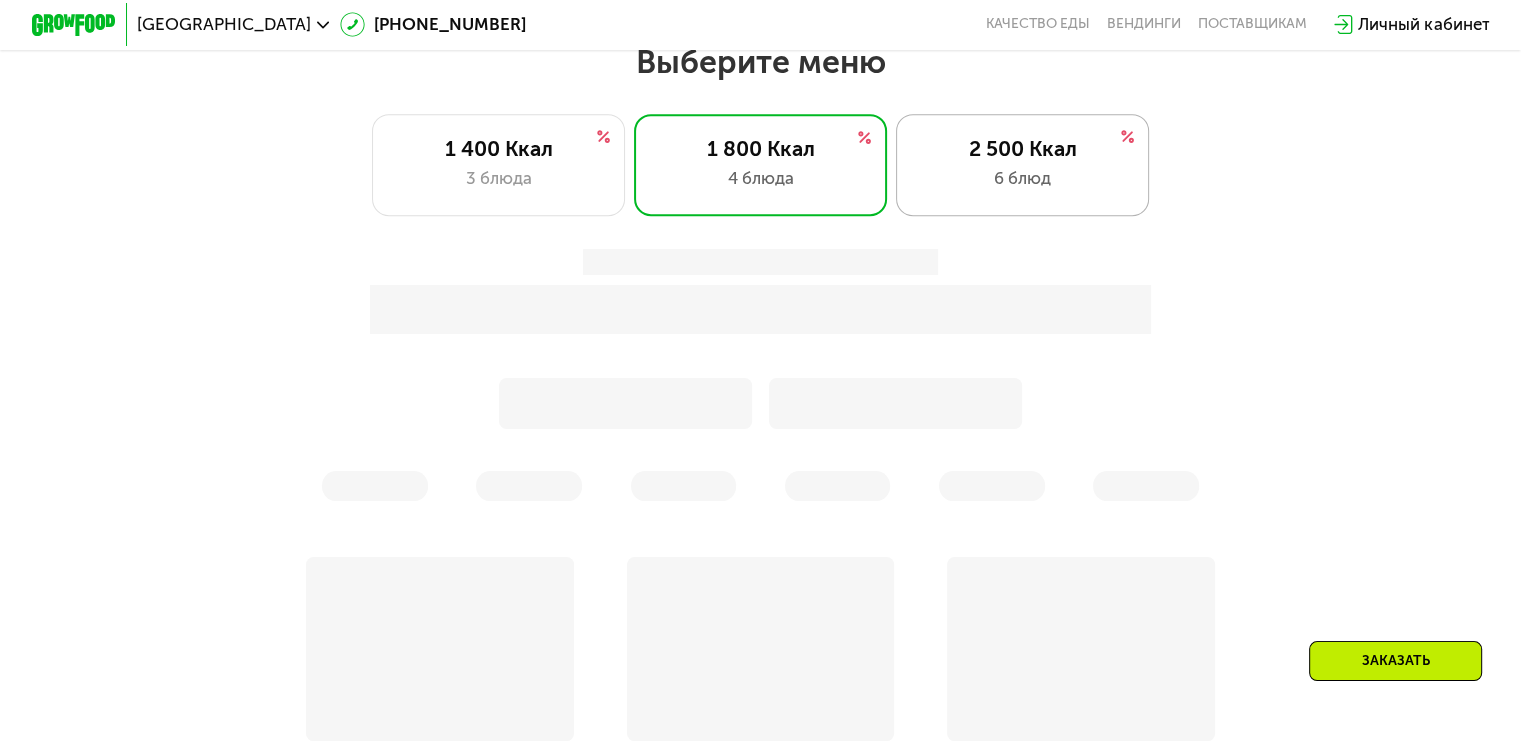 click on "2 500 Ккал" at bounding box center [1022, 148] 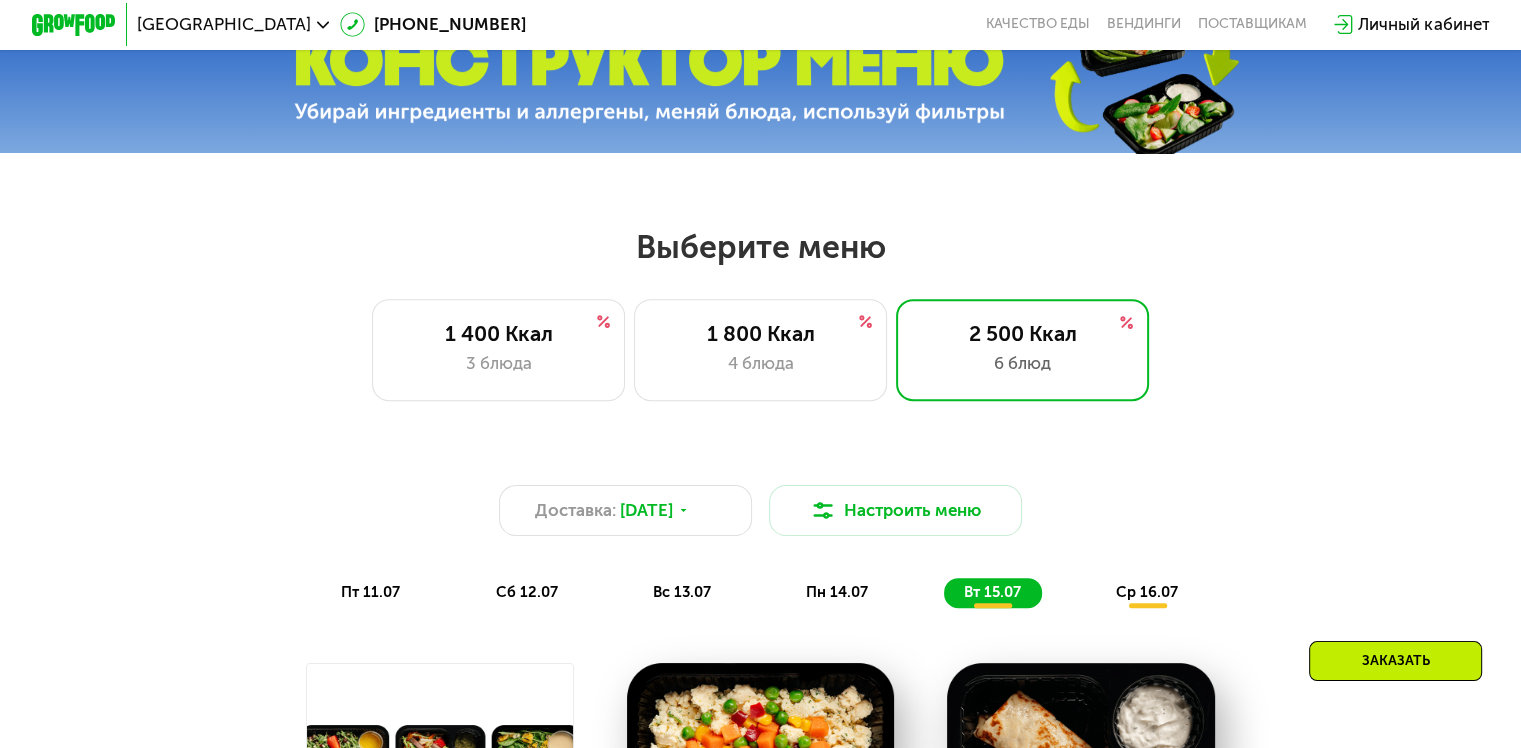 scroll, scrollTop: 700, scrollLeft: 0, axis: vertical 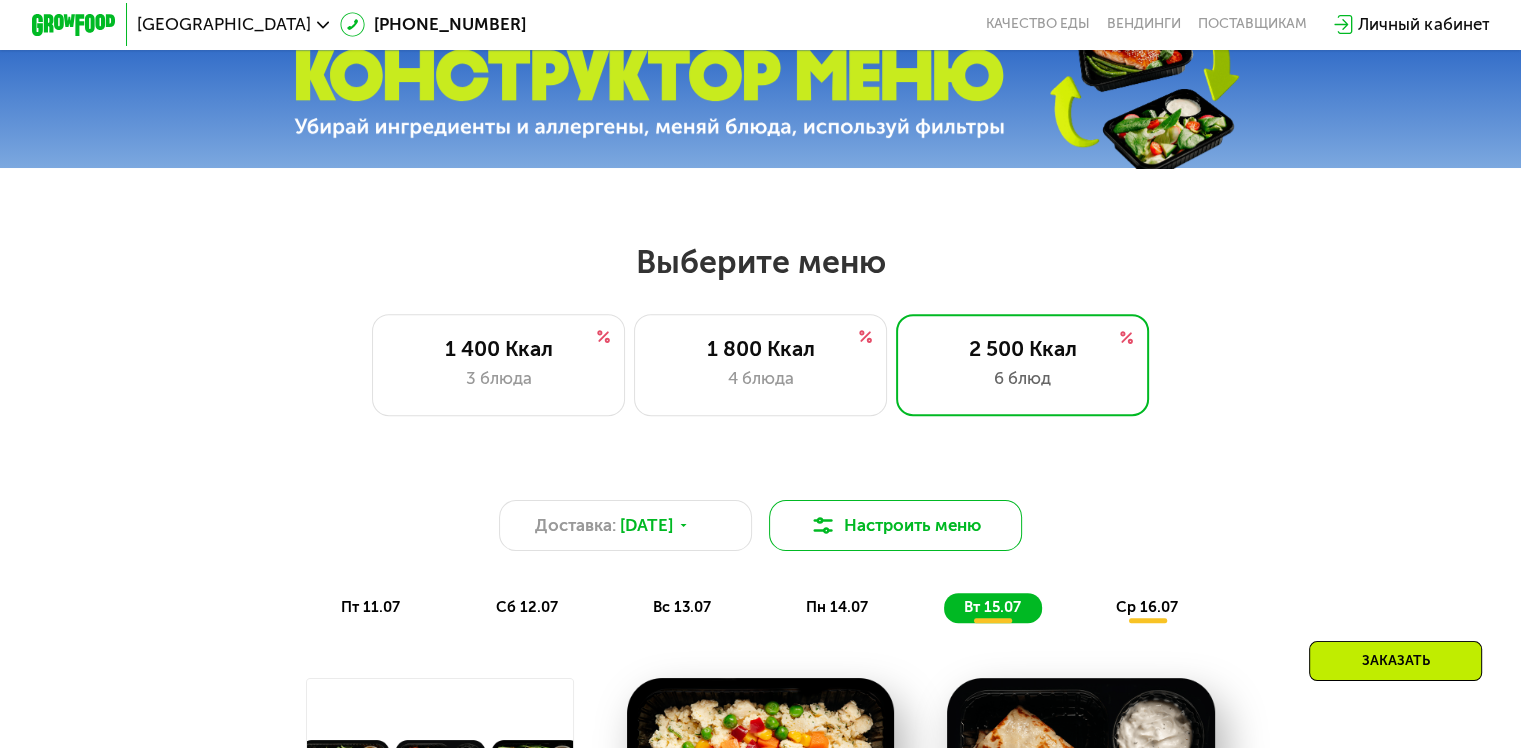 click on "Настроить меню" at bounding box center [896, 525] 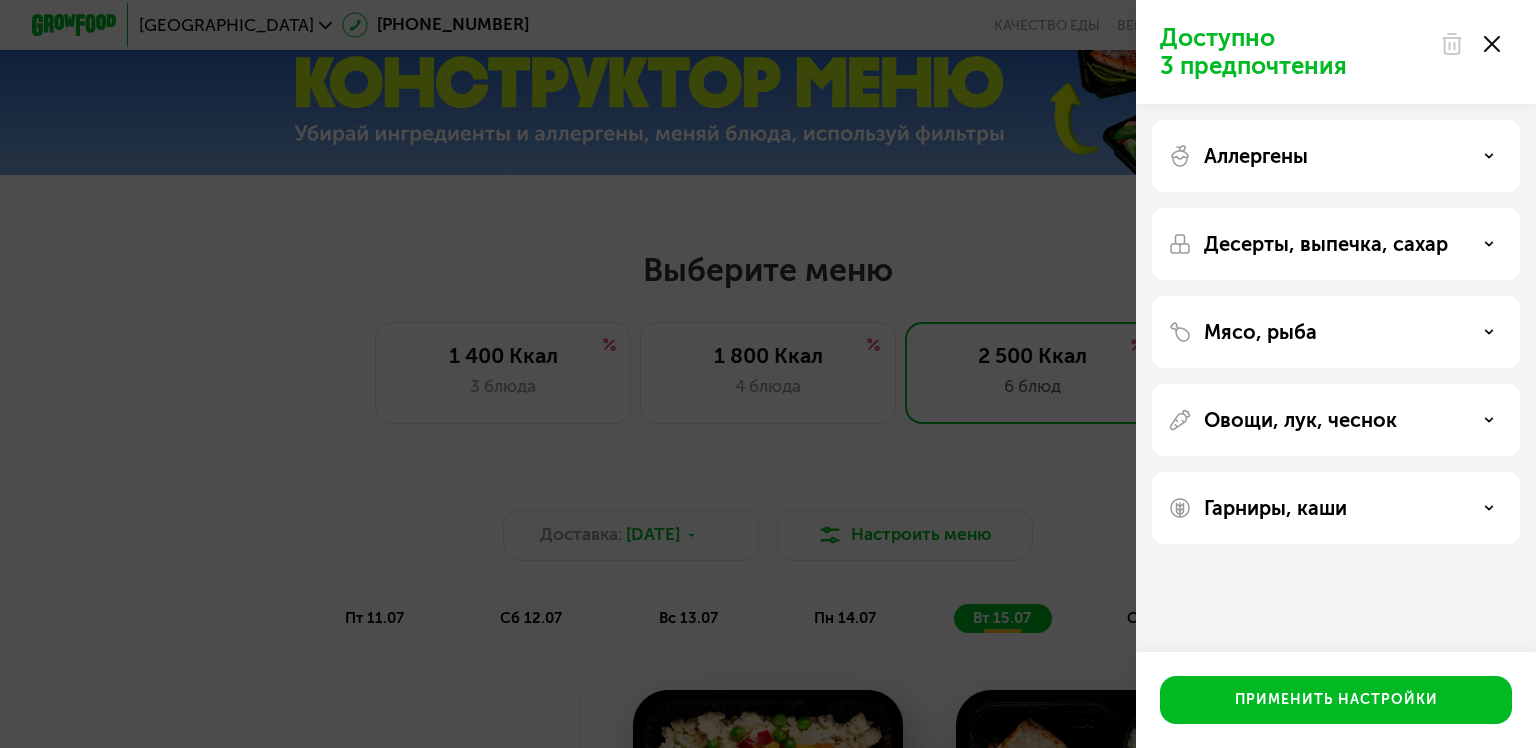 click at bounding box center [1470, 44] 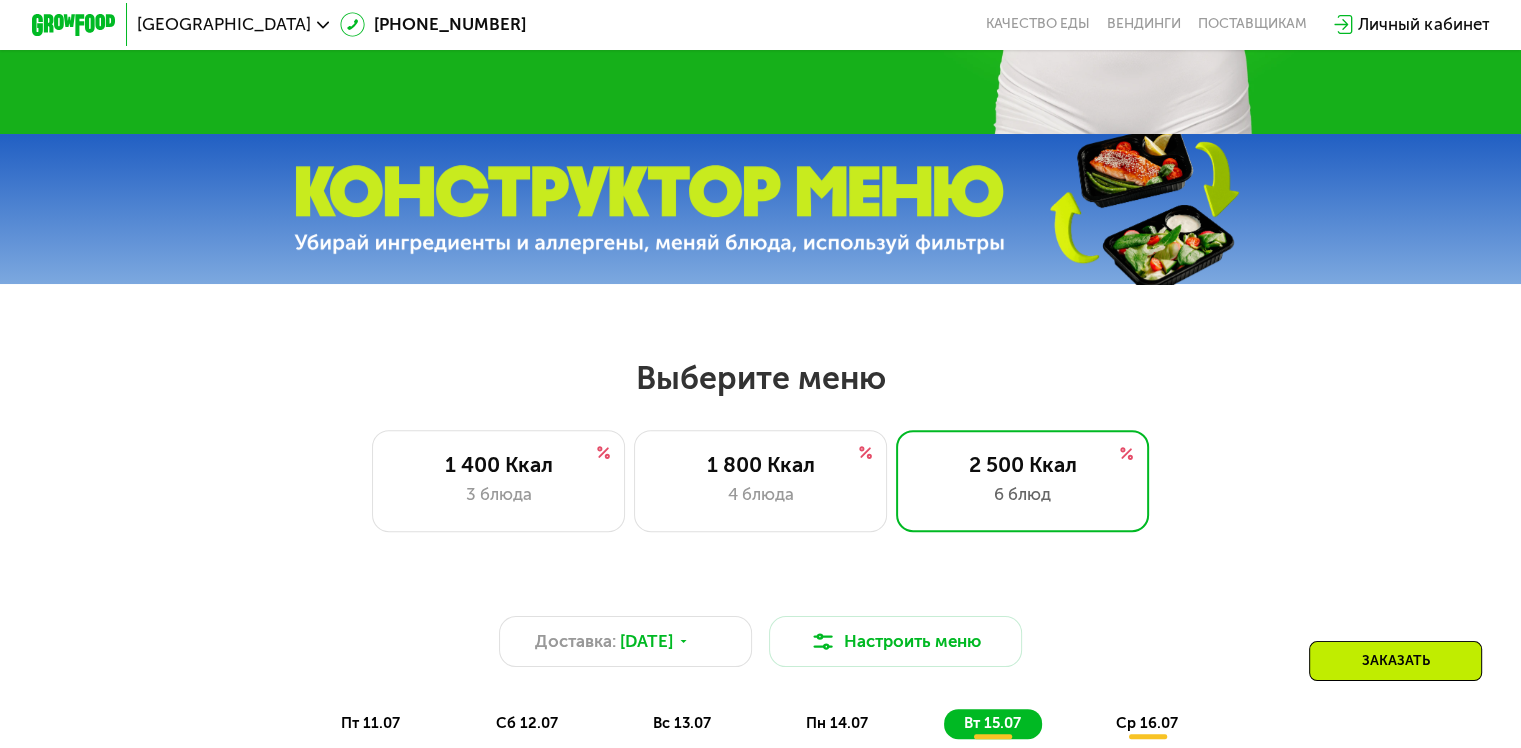 scroll, scrollTop: 500, scrollLeft: 0, axis: vertical 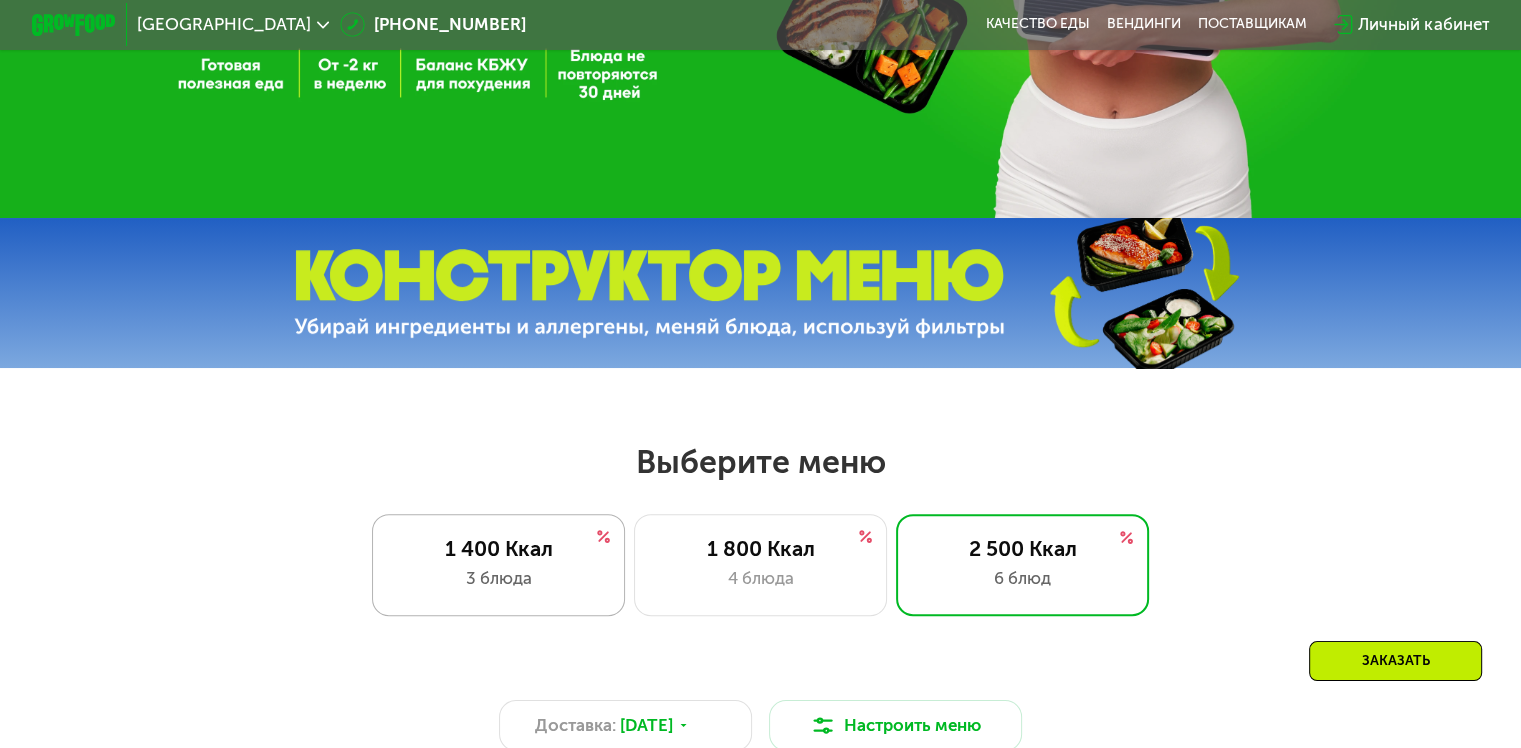 click on "1 400 Ккал" at bounding box center (498, 548) 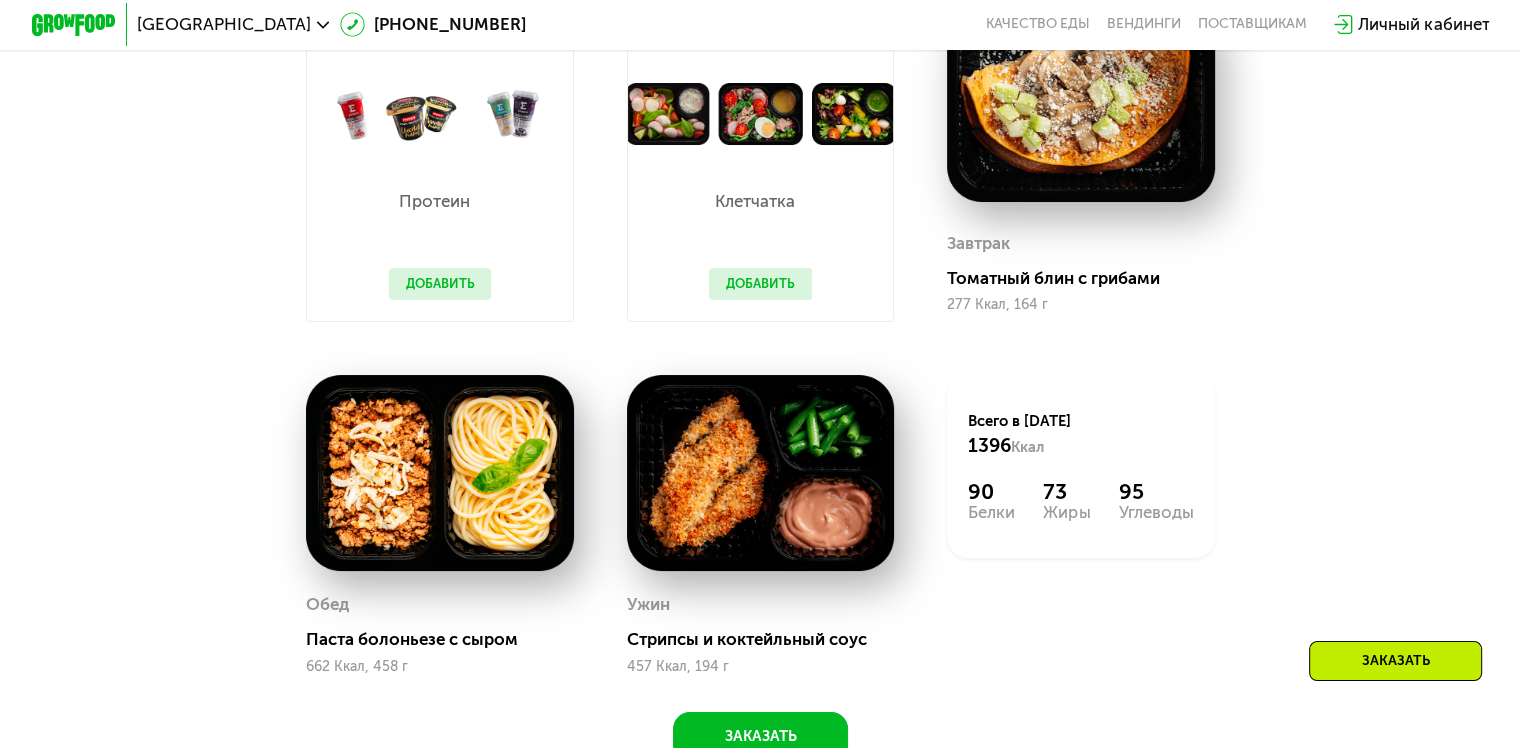 scroll, scrollTop: 1800, scrollLeft: 0, axis: vertical 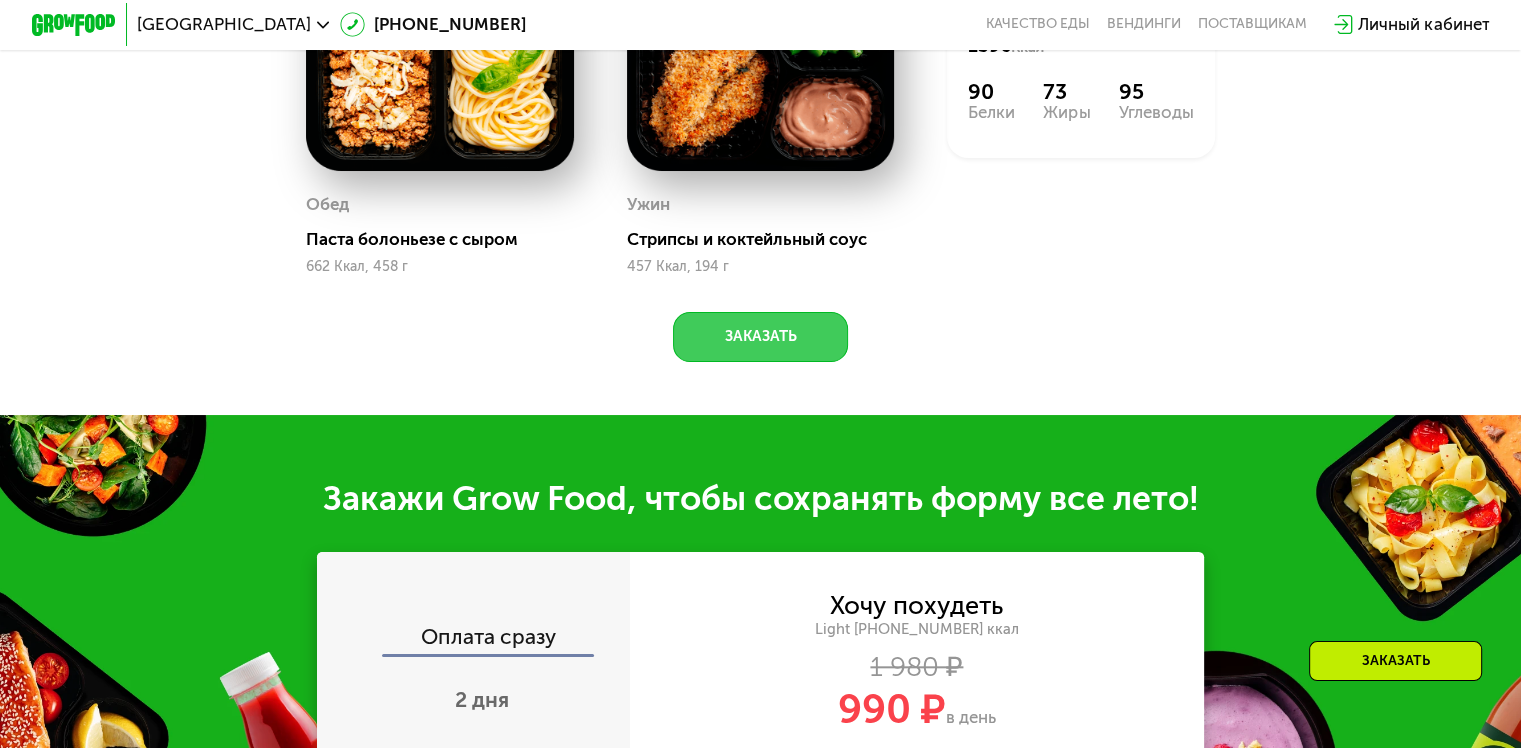 click on "Заказать" 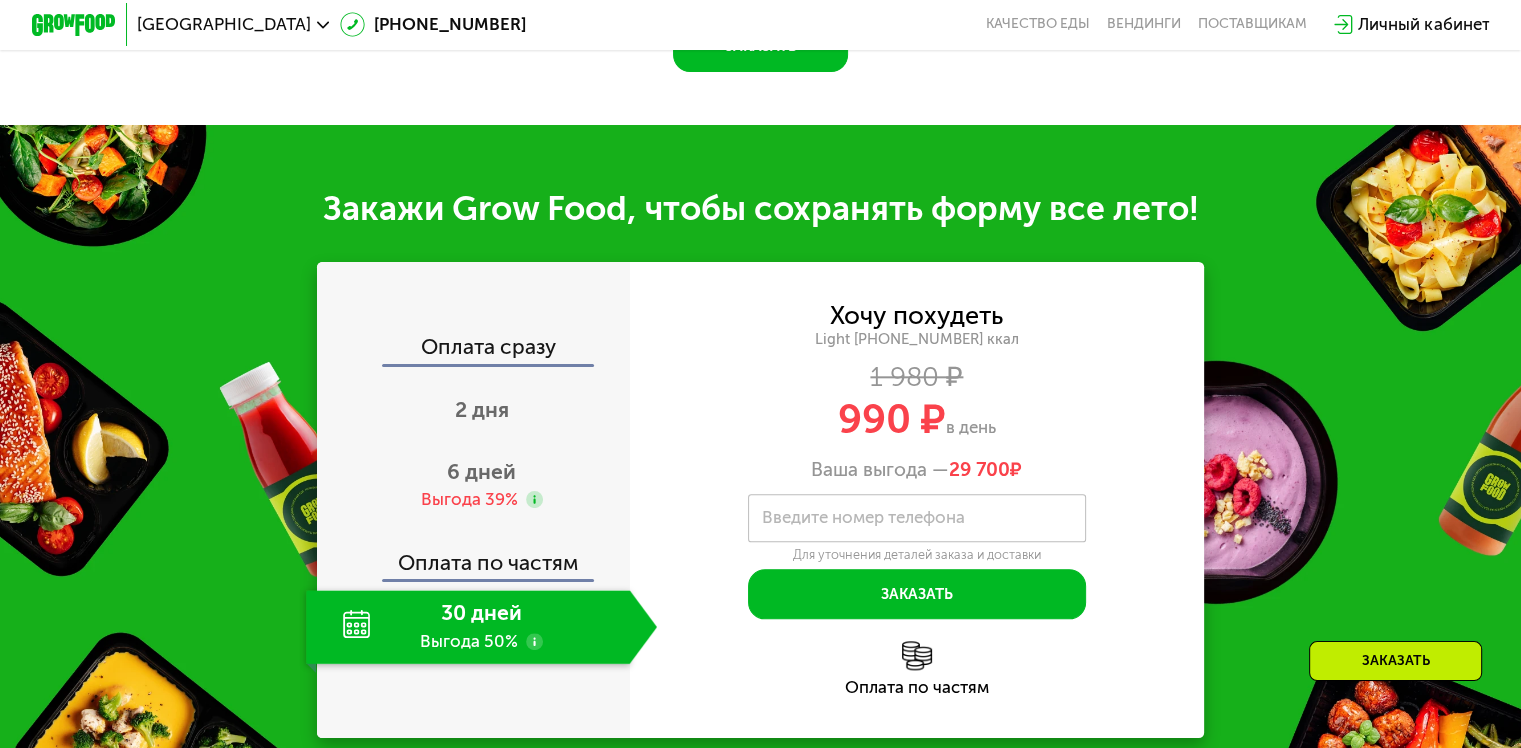 scroll, scrollTop: 2235, scrollLeft: 0, axis: vertical 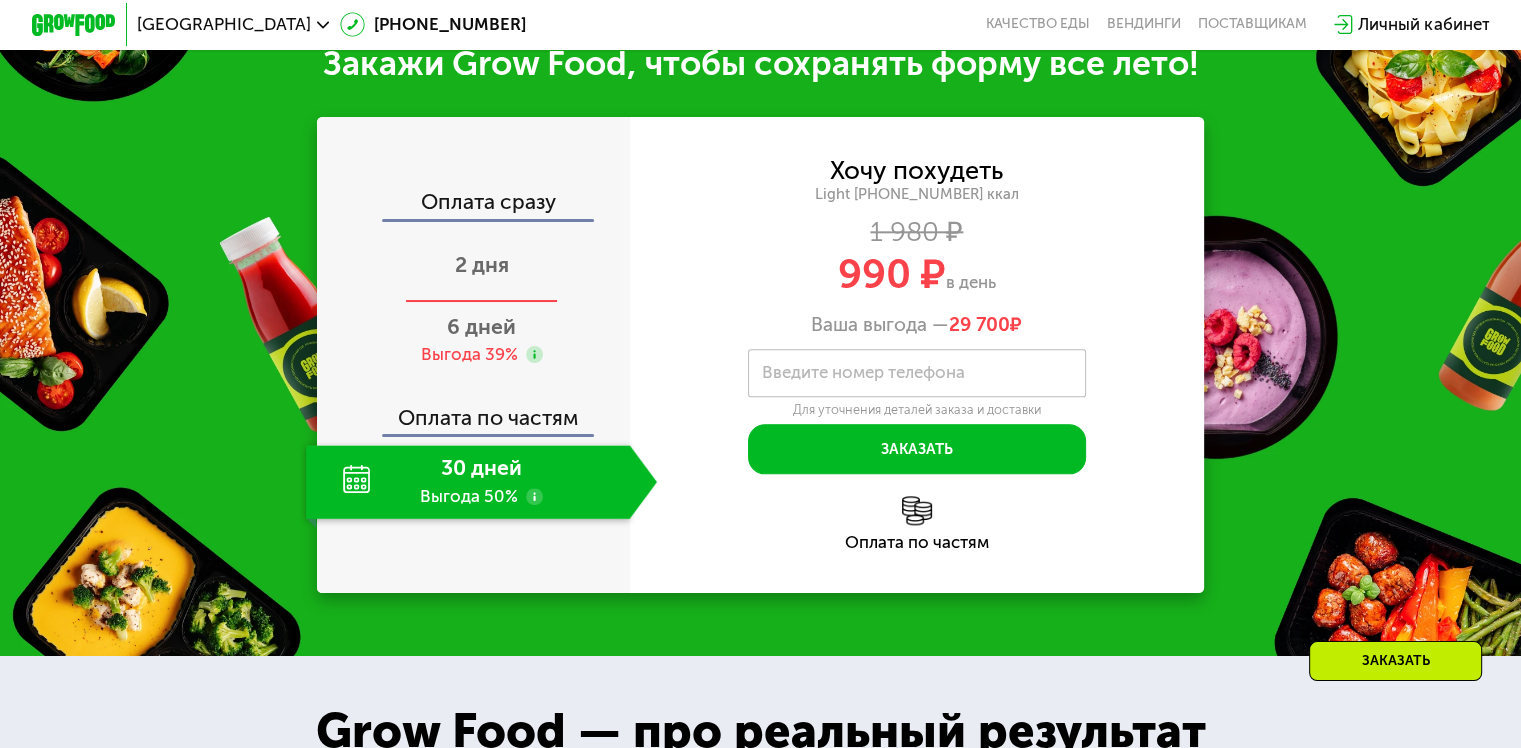 click on "2 дня" at bounding box center [481, 266] 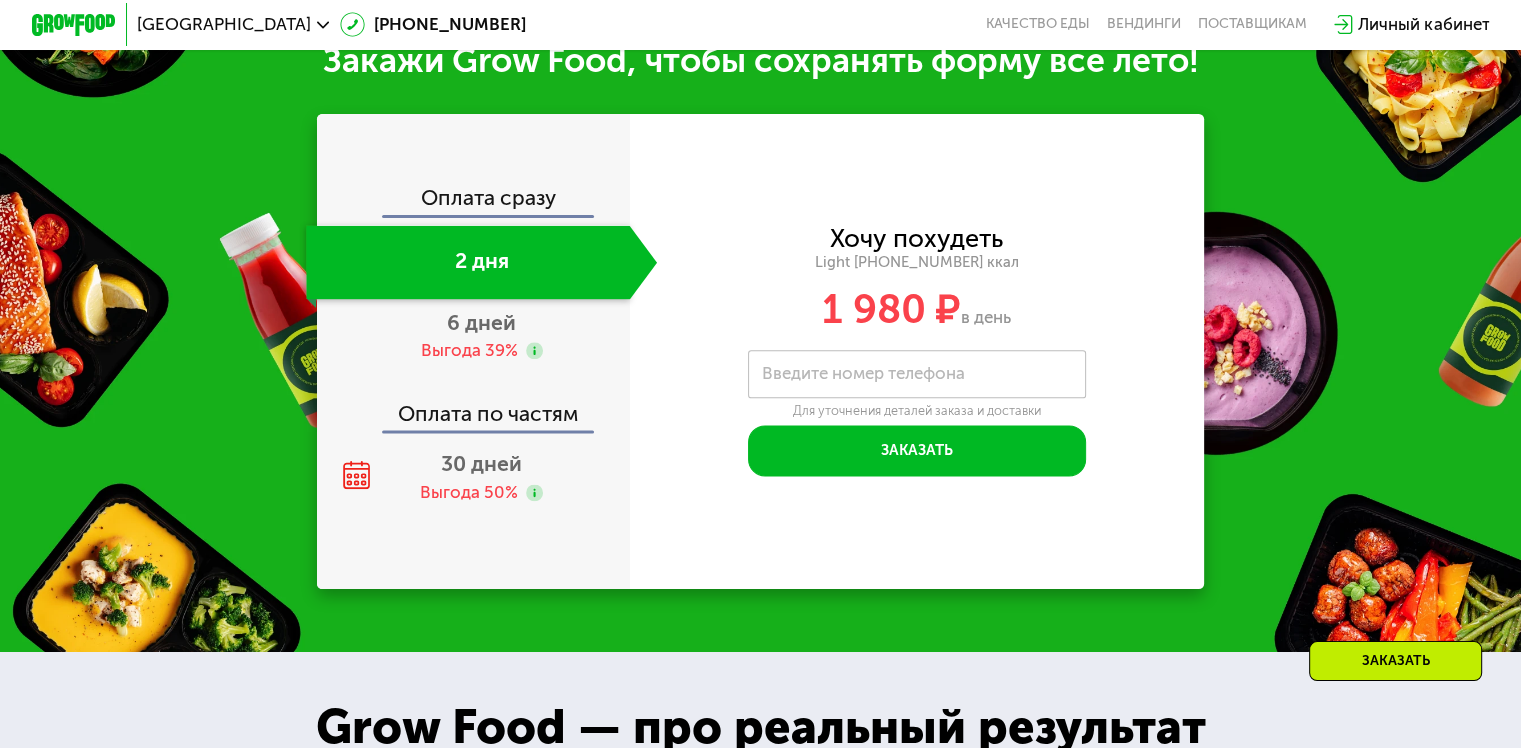 scroll, scrollTop: 2100, scrollLeft: 0, axis: vertical 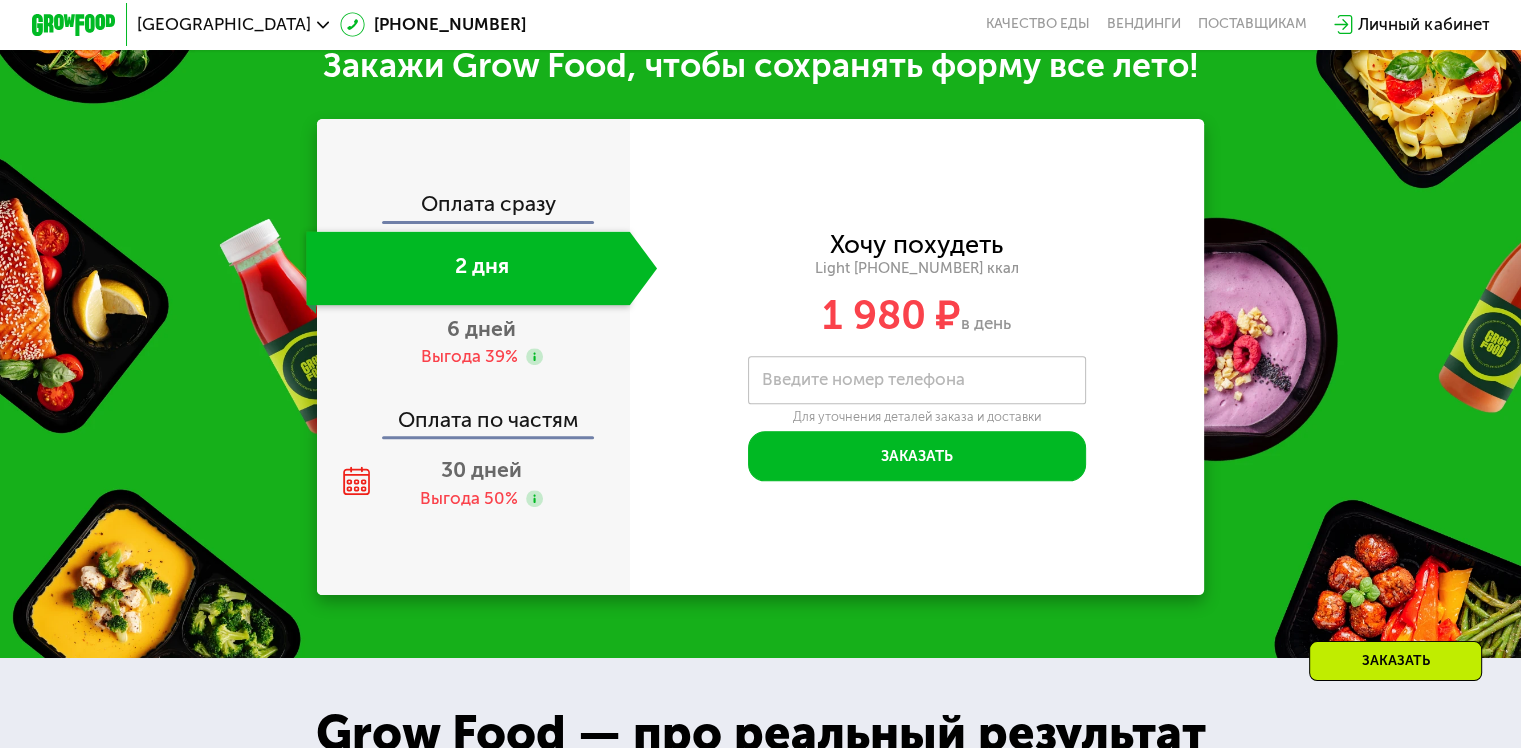 click on "2 дня" 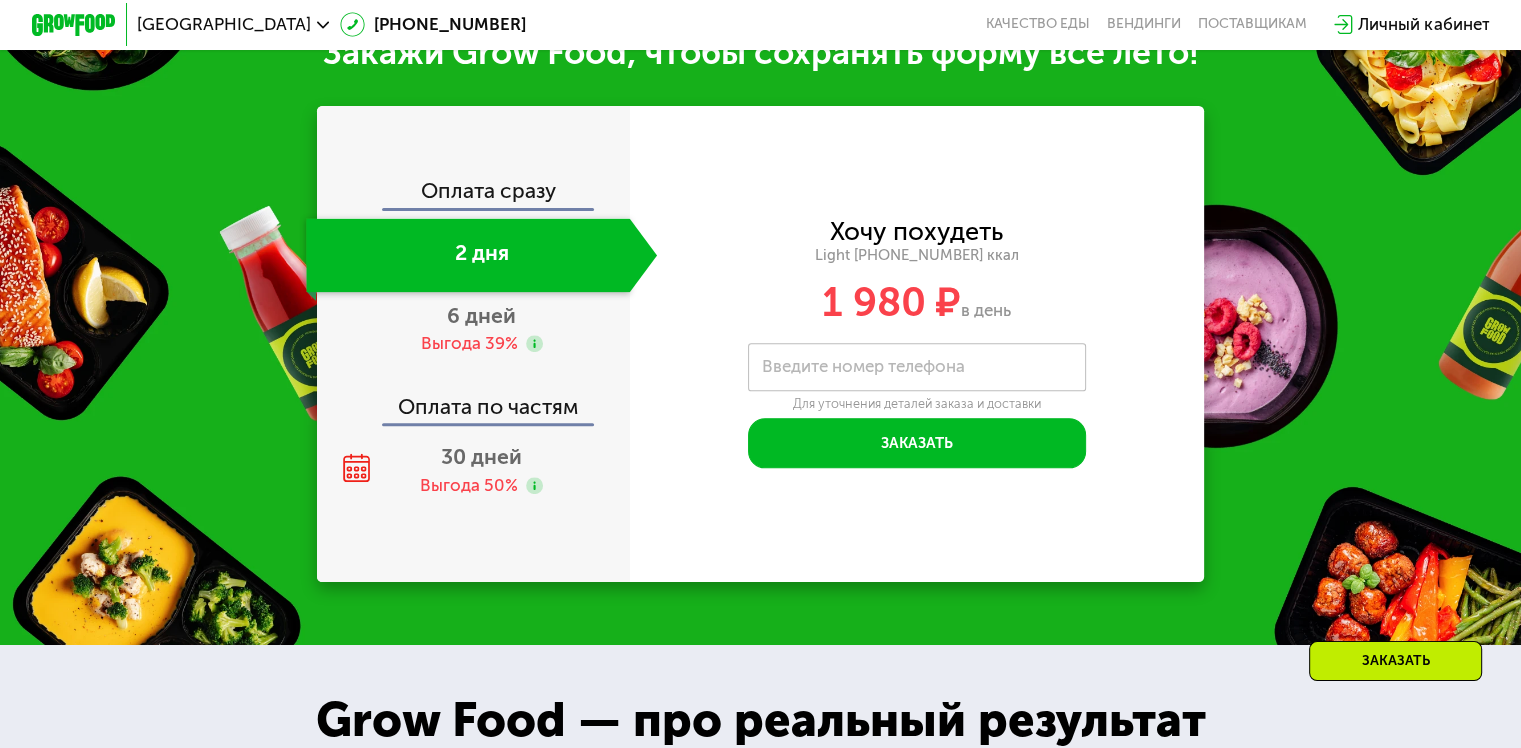 scroll, scrollTop: 2100, scrollLeft: 0, axis: vertical 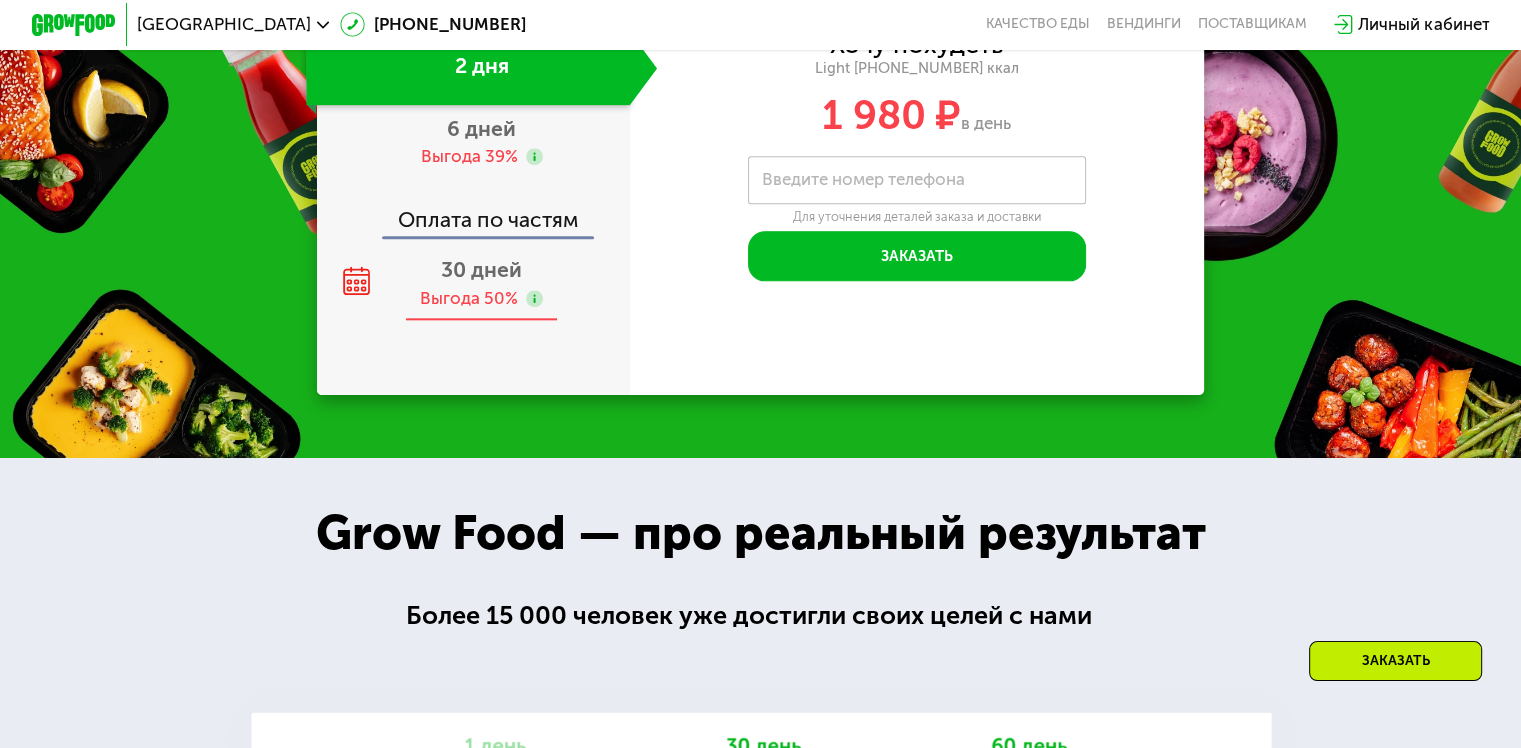 click on "30 дней" at bounding box center (481, 269) 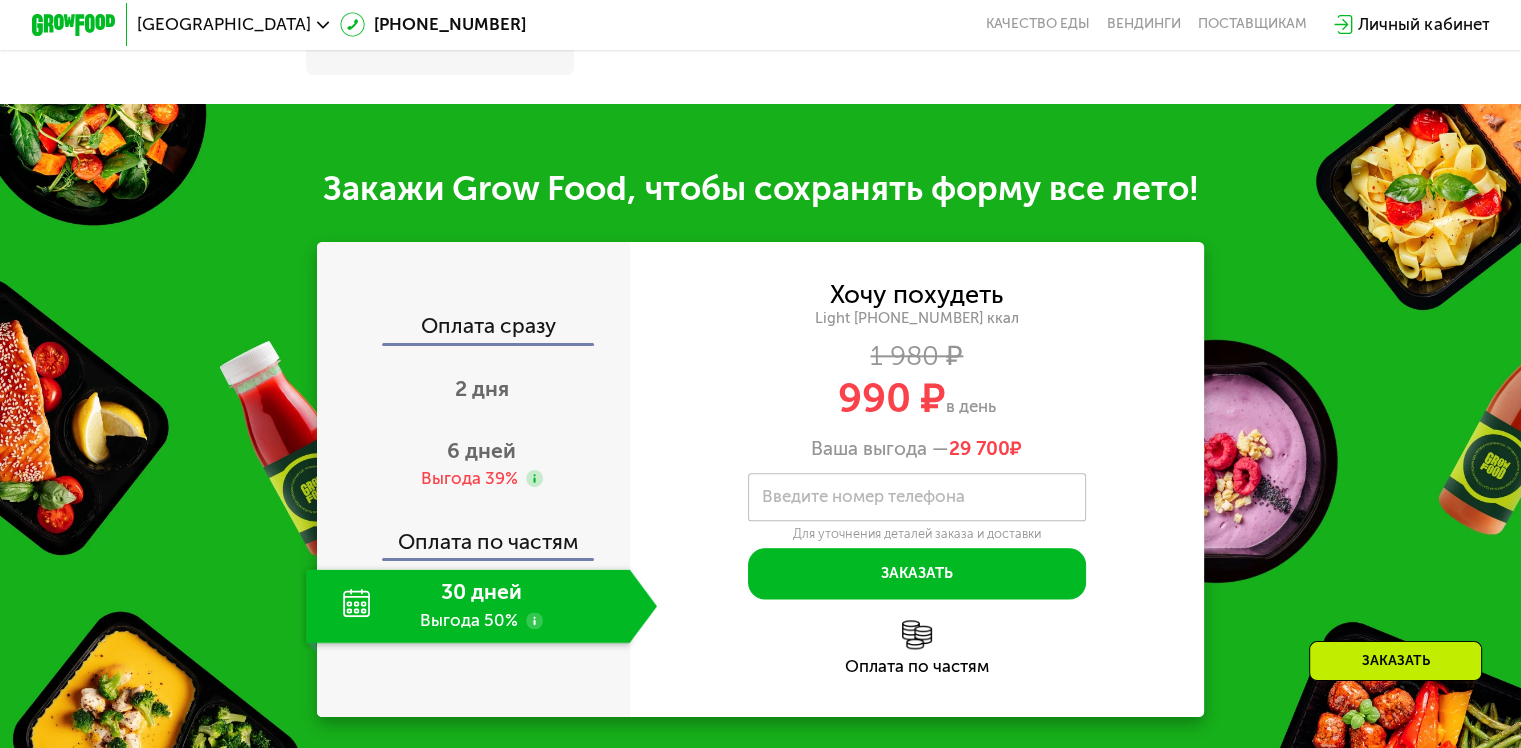 scroll, scrollTop: 2628, scrollLeft: 0, axis: vertical 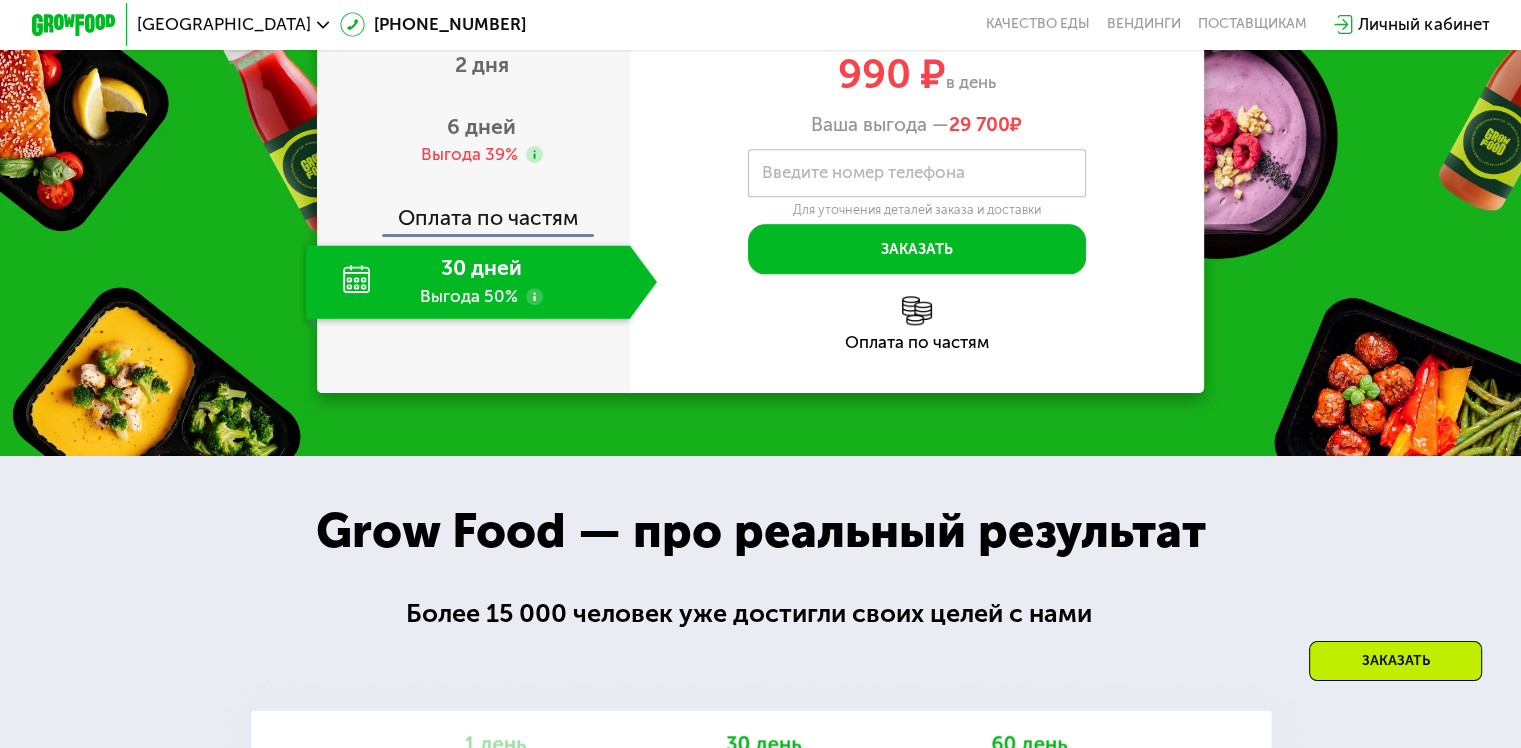 click on "30 дней Выгода 50%" 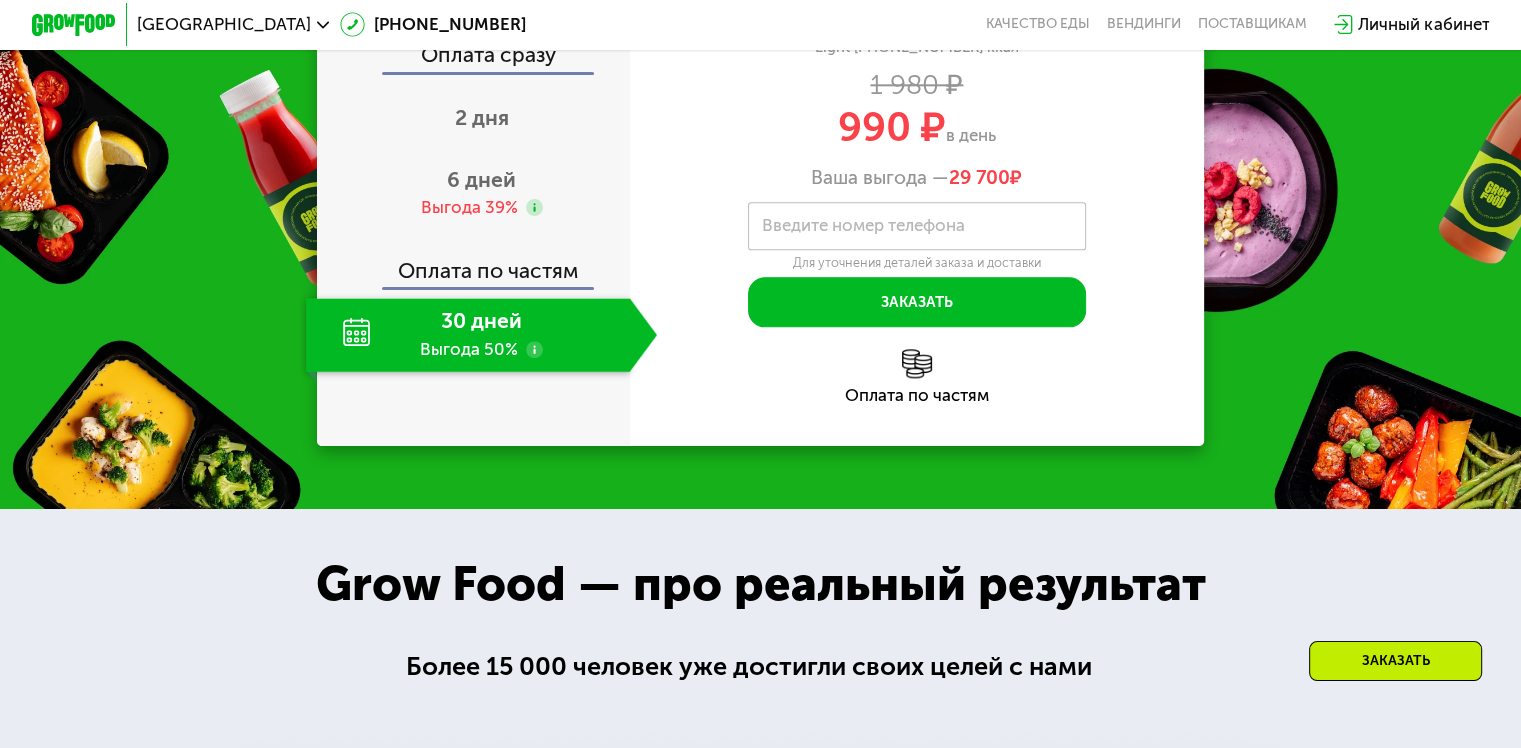 scroll, scrollTop: 2335, scrollLeft: 0, axis: vertical 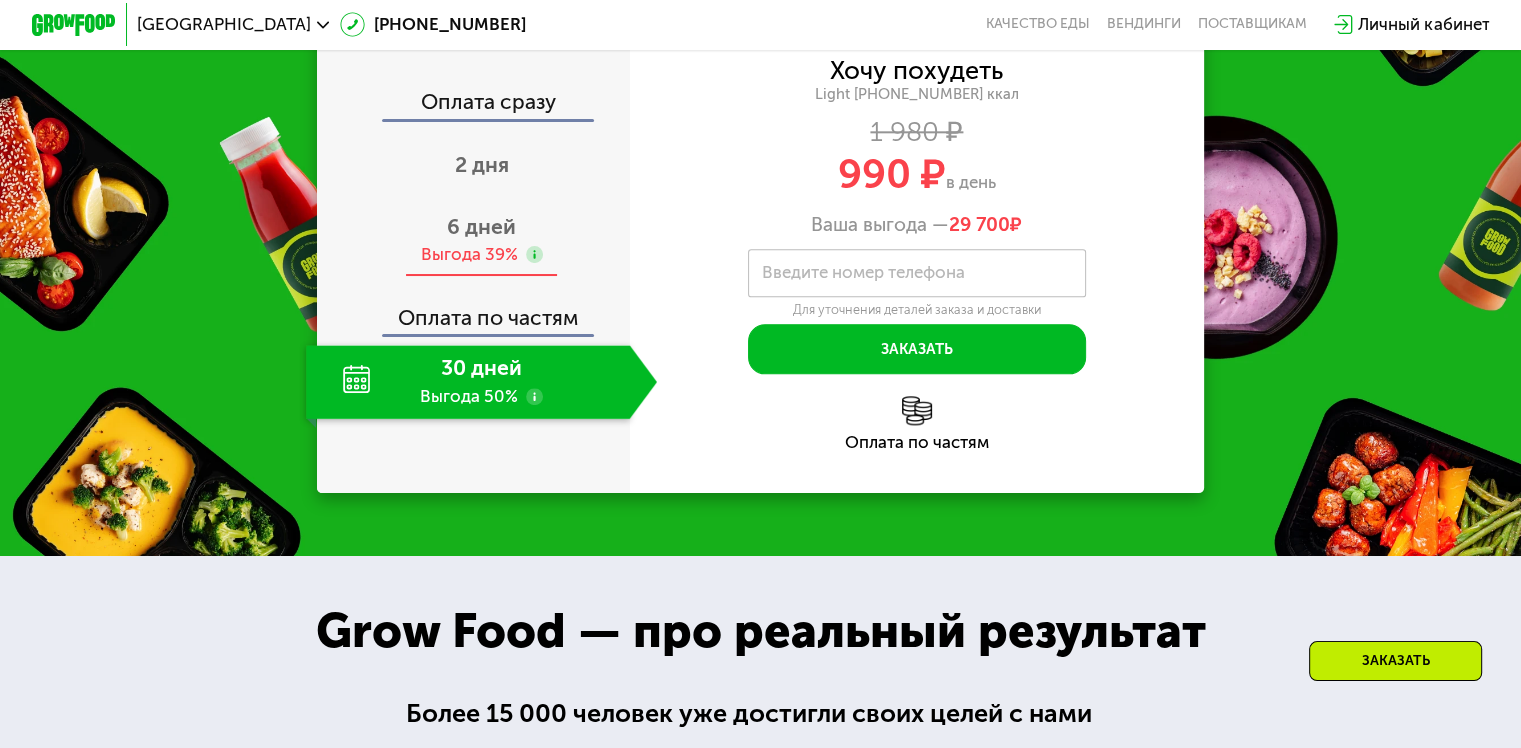 click 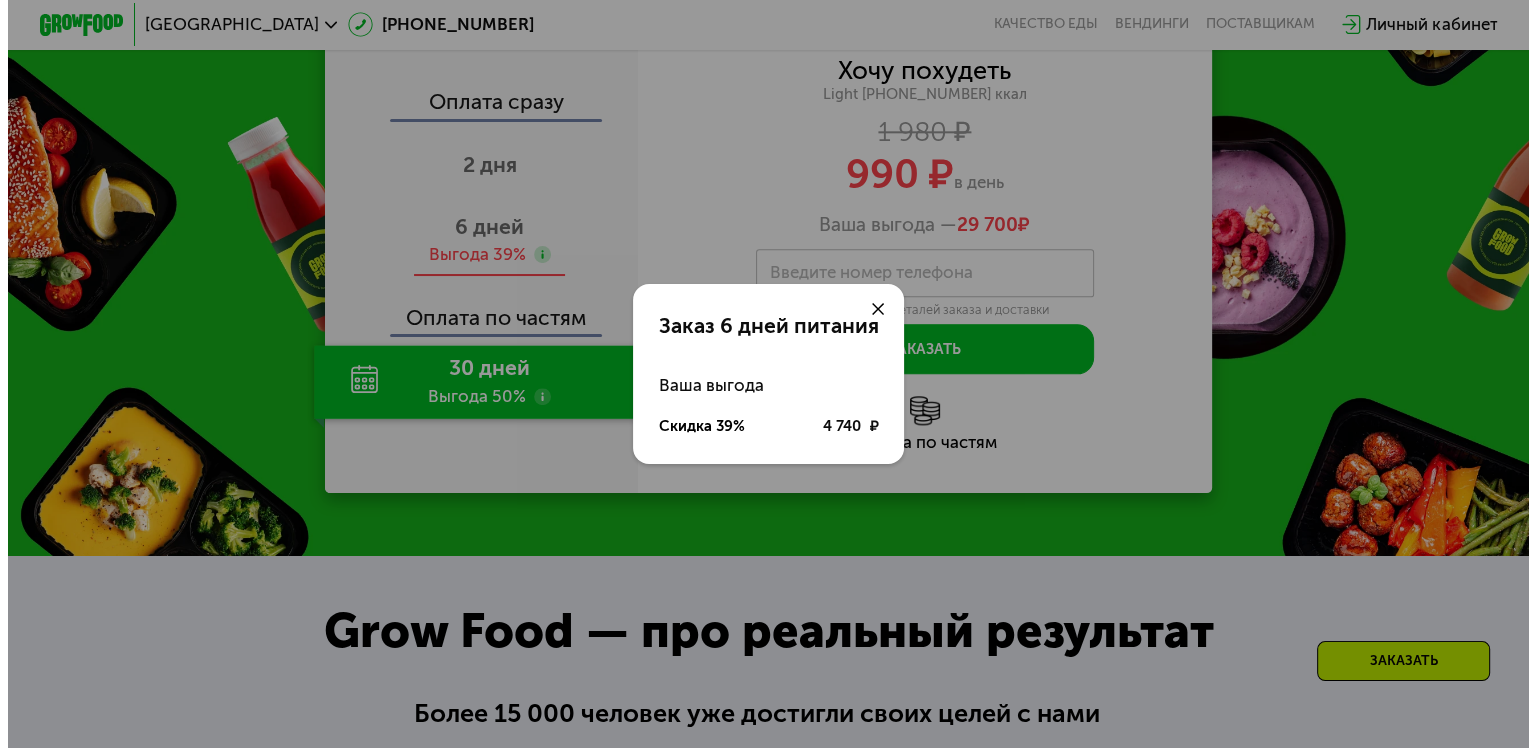 scroll, scrollTop: 0, scrollLeft: 0, axis: both 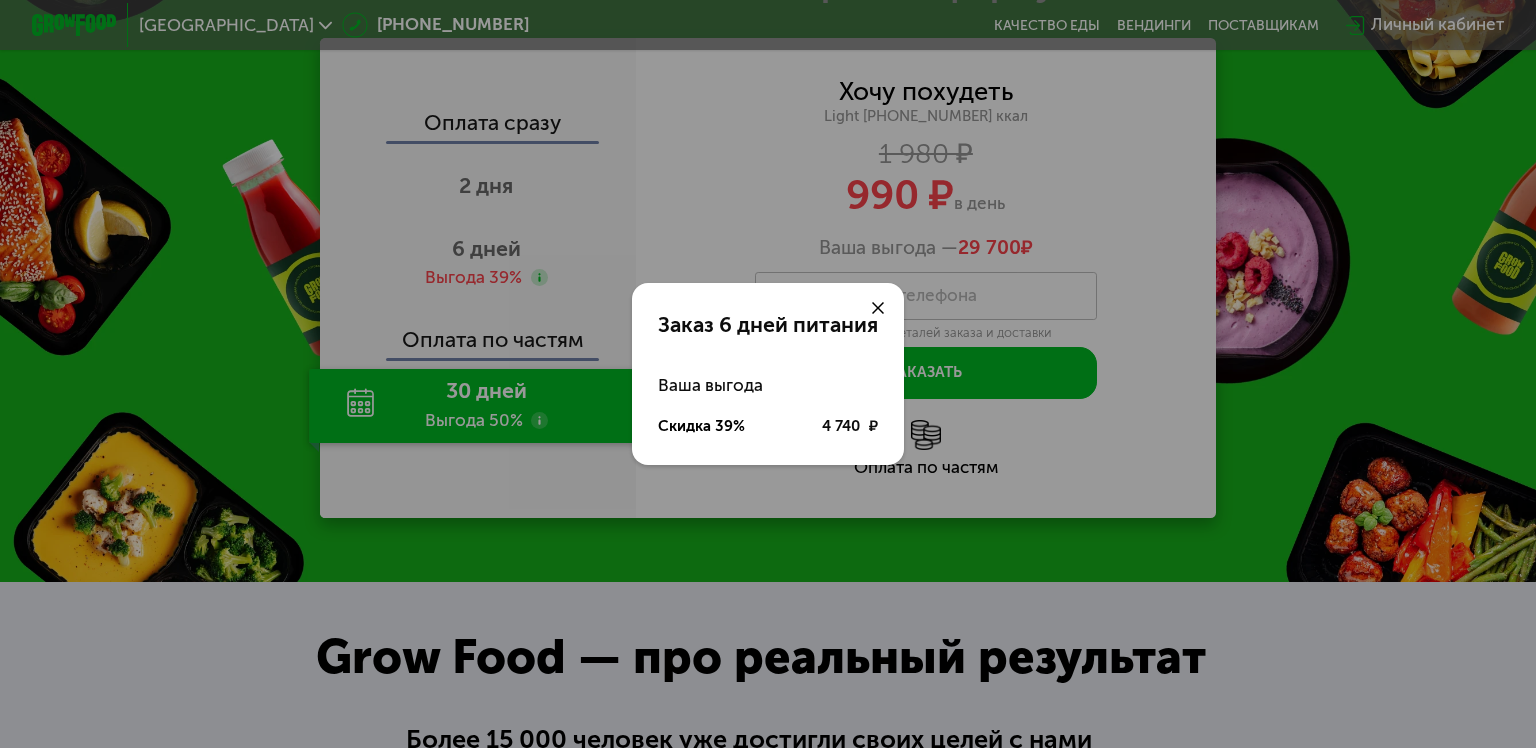 click 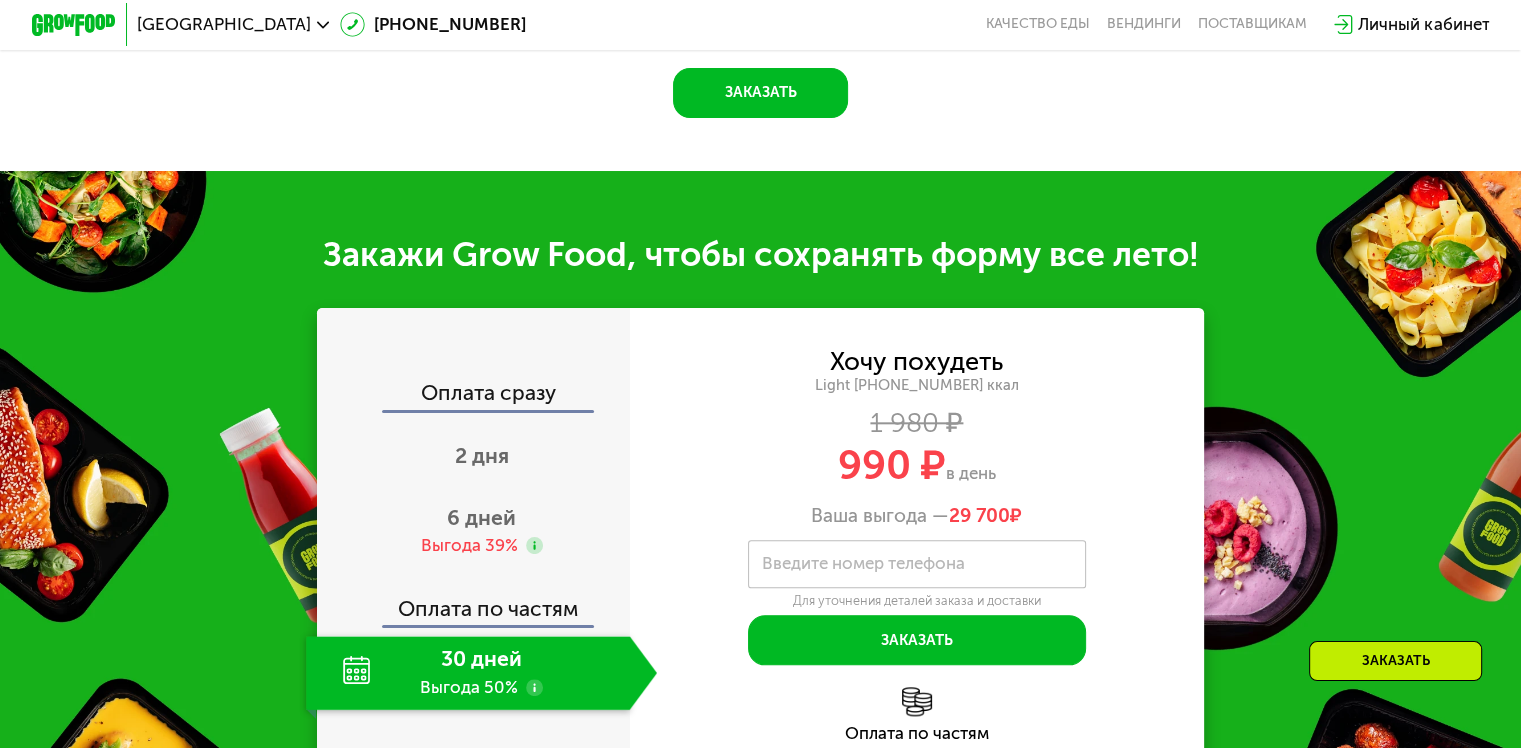 scroll, scrollTop: 2035, scrollLeft: 0, axis: vertical 